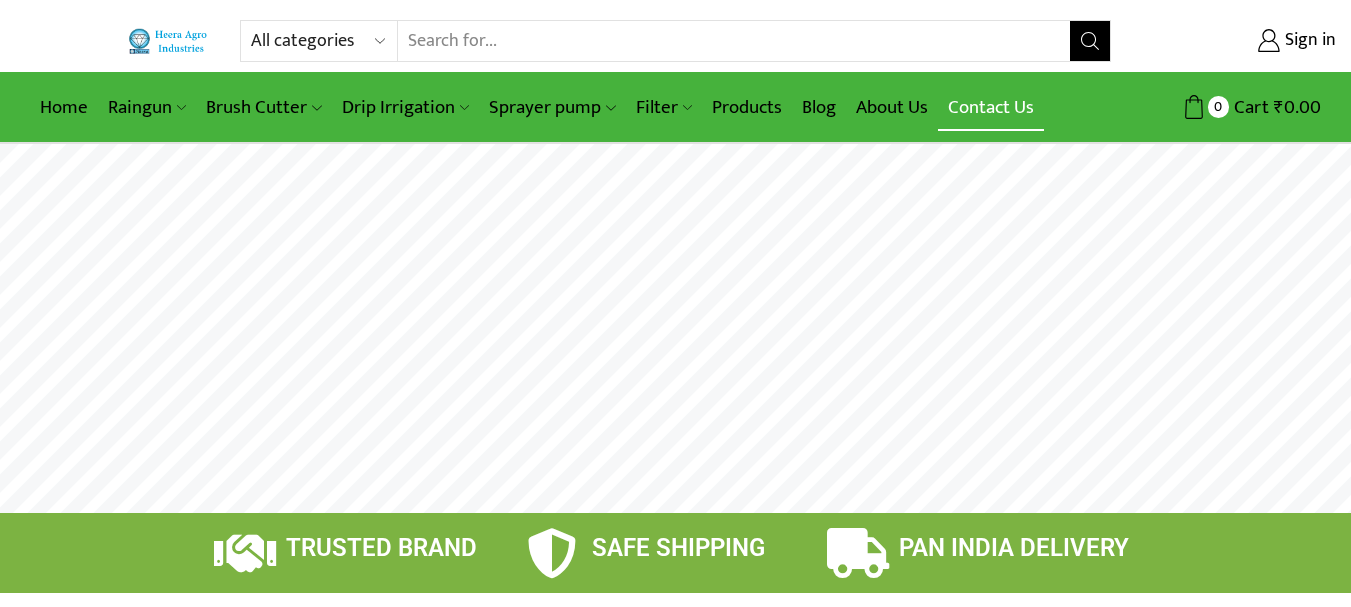 scroll, scrollTop: 0, scrollLeft: 0, axis: both 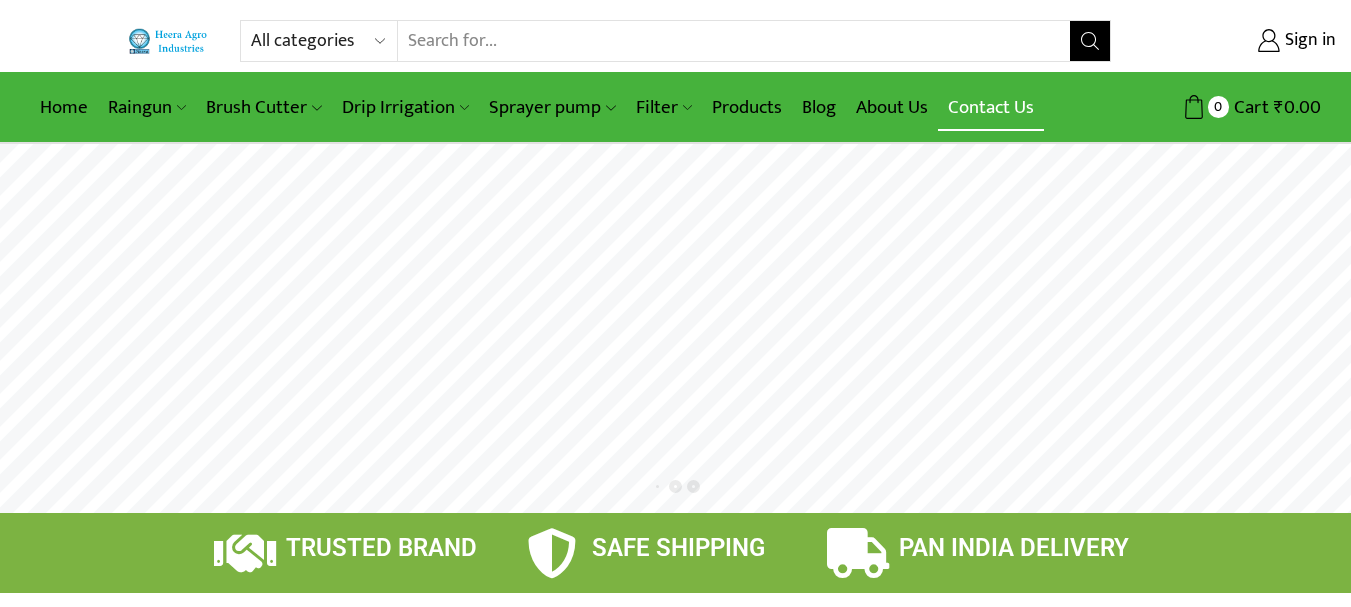 click on "Contact Us" at bounding box center (991, 107) 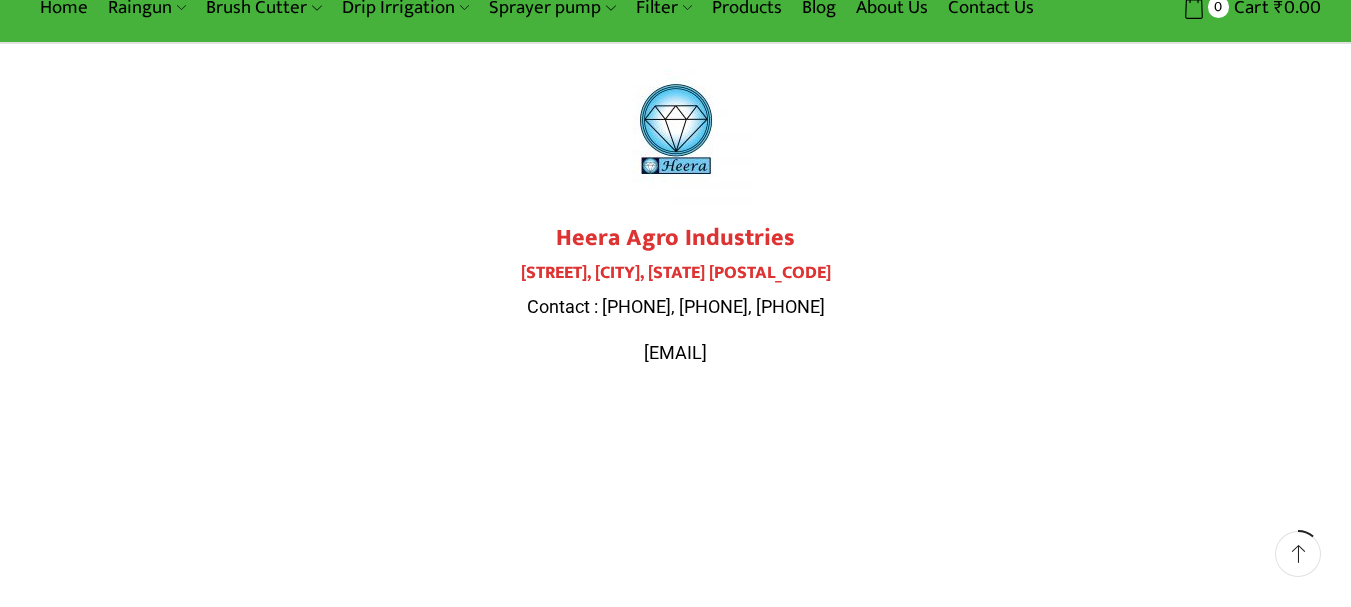 scroll, scrollTop: 200, scrollLeft: 0, axis: vertical 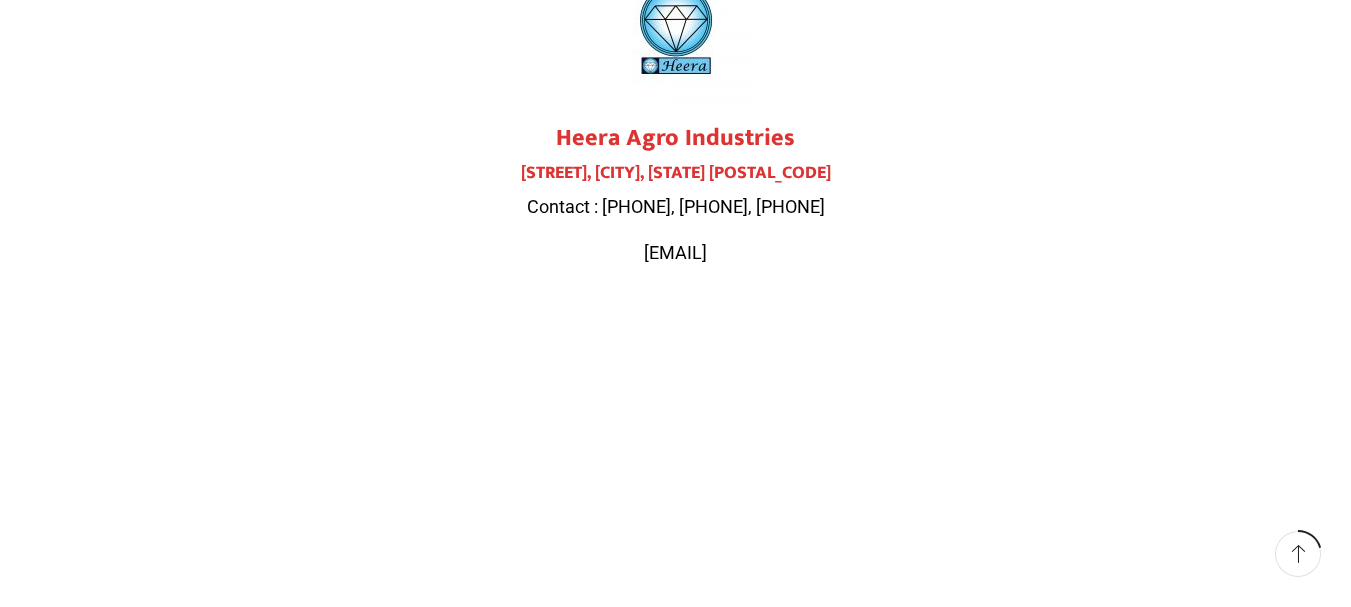drag, startPoint x: 545, startPoint y: 126, endPoint x: 795, endPoint y: 245, distance: 276.87723 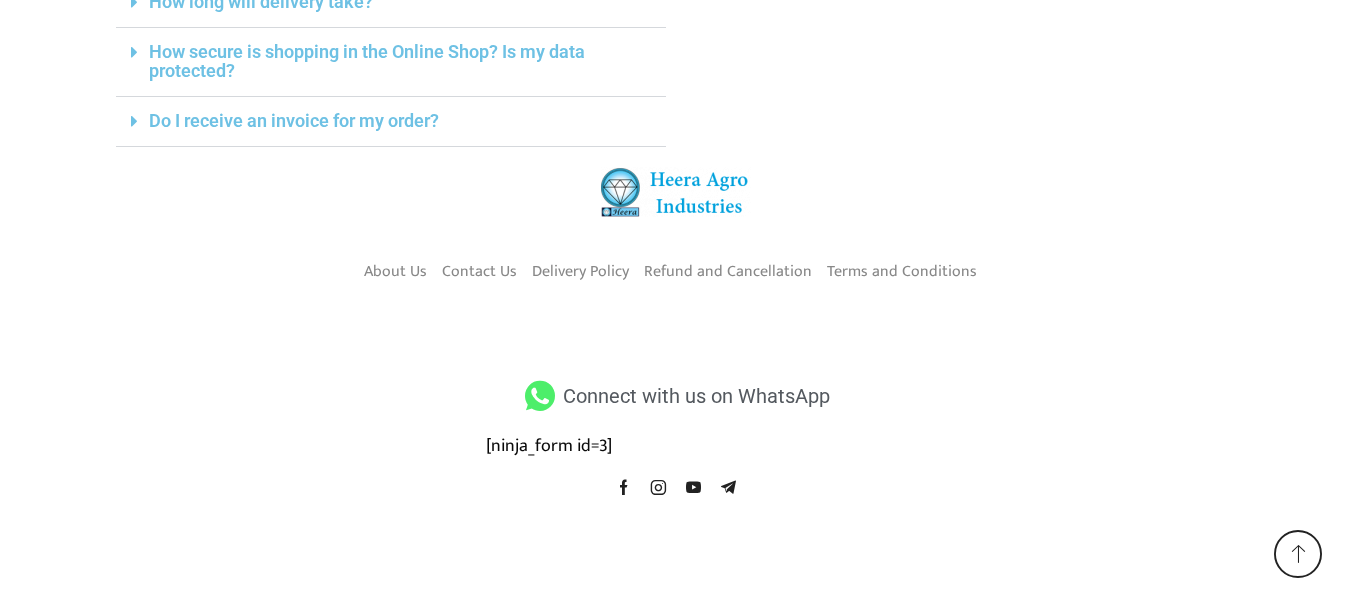 scroll, scrollTop: 981, scrollLeft: 0, axis: vertical 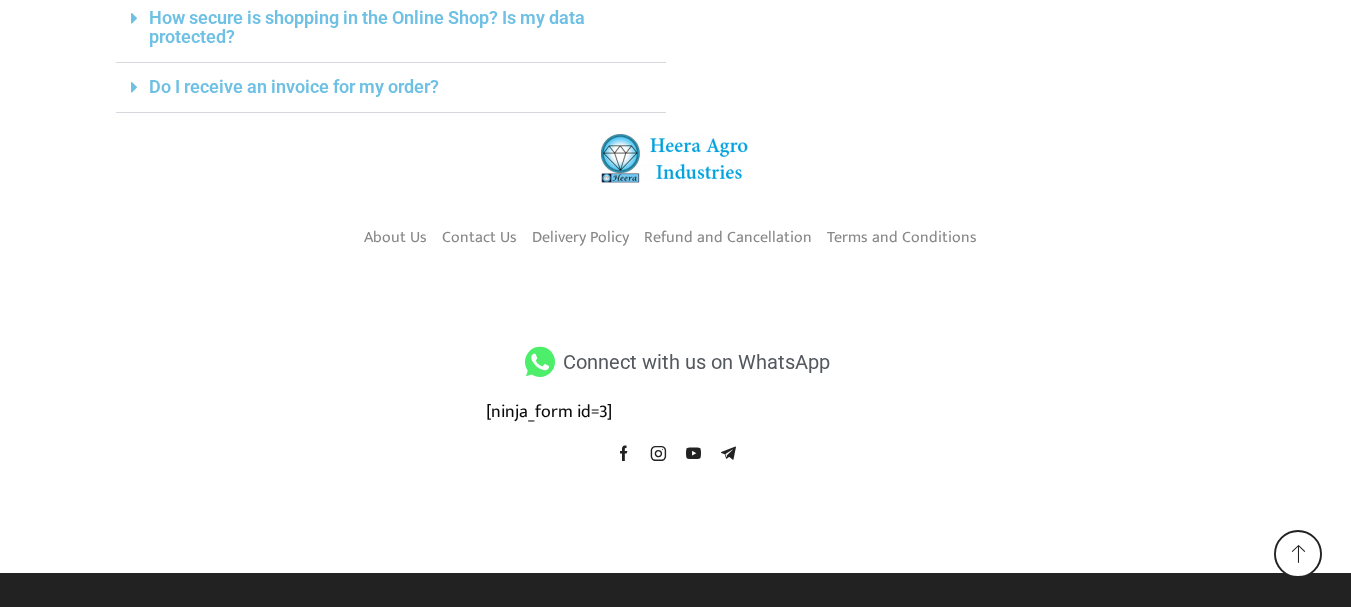 click at bounding box center [540, 362] 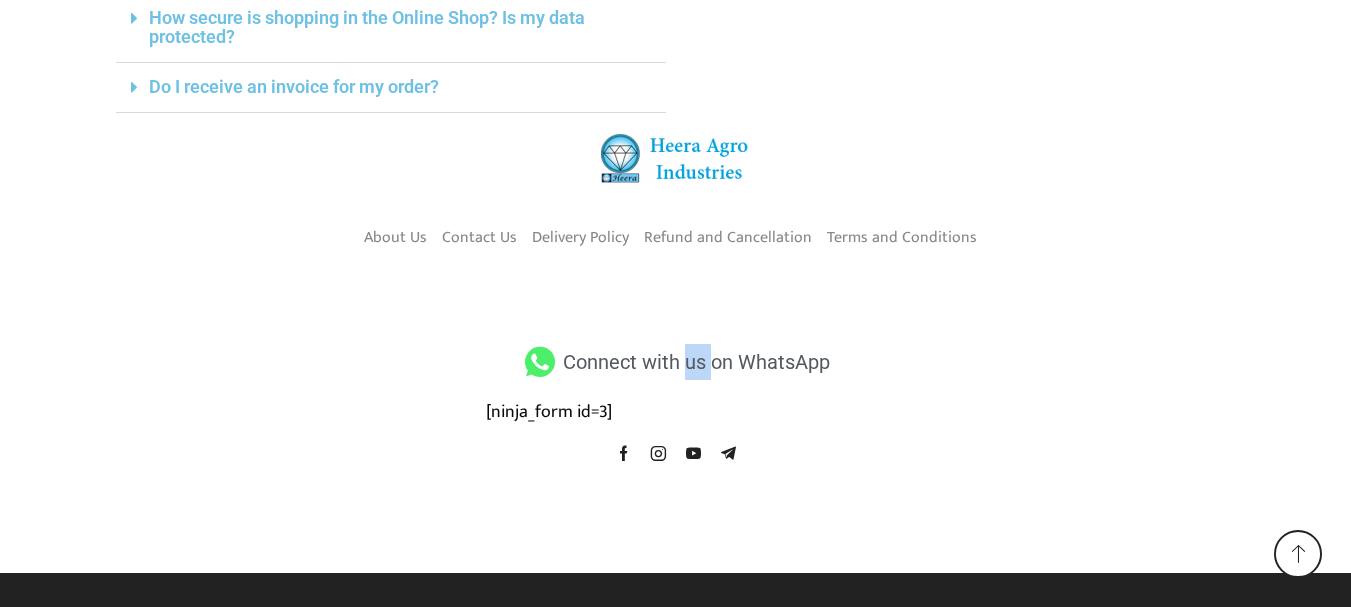 click on "Connect with us on WhatsApp
[ninja_form id=3]
Facebook
Instagram
Youtube
Telegram" at bounding box center [676, 402] 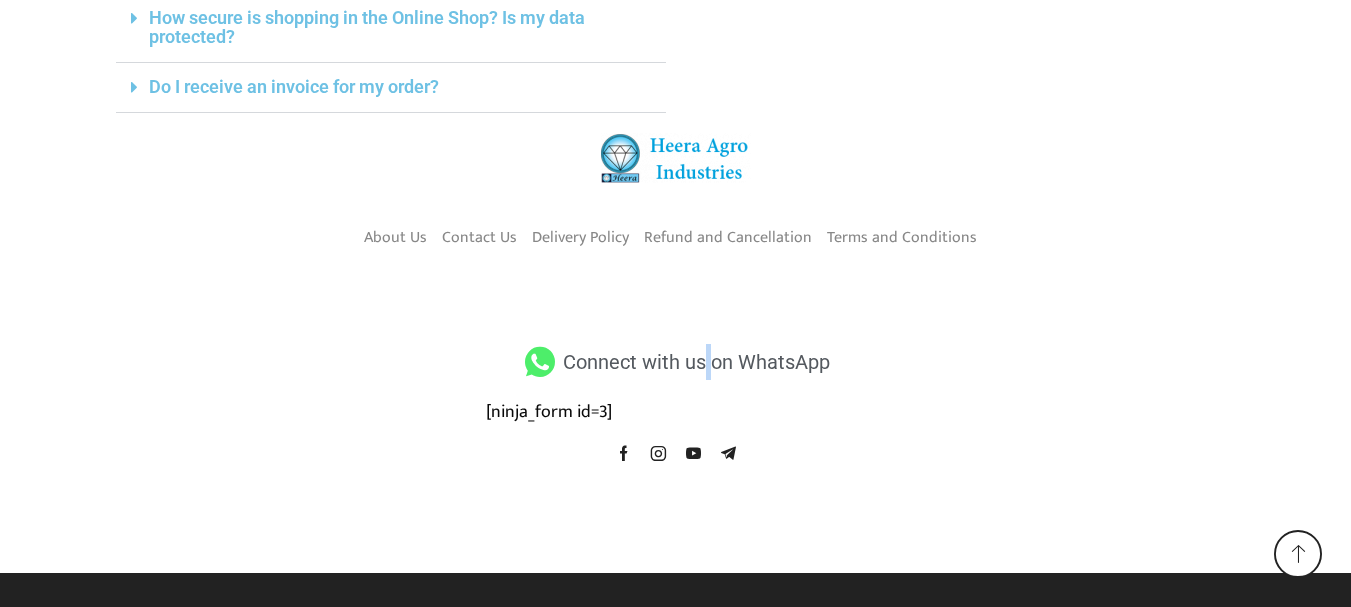 click on "Connect with us on WhatsApp" at bounding box center (694, 362) 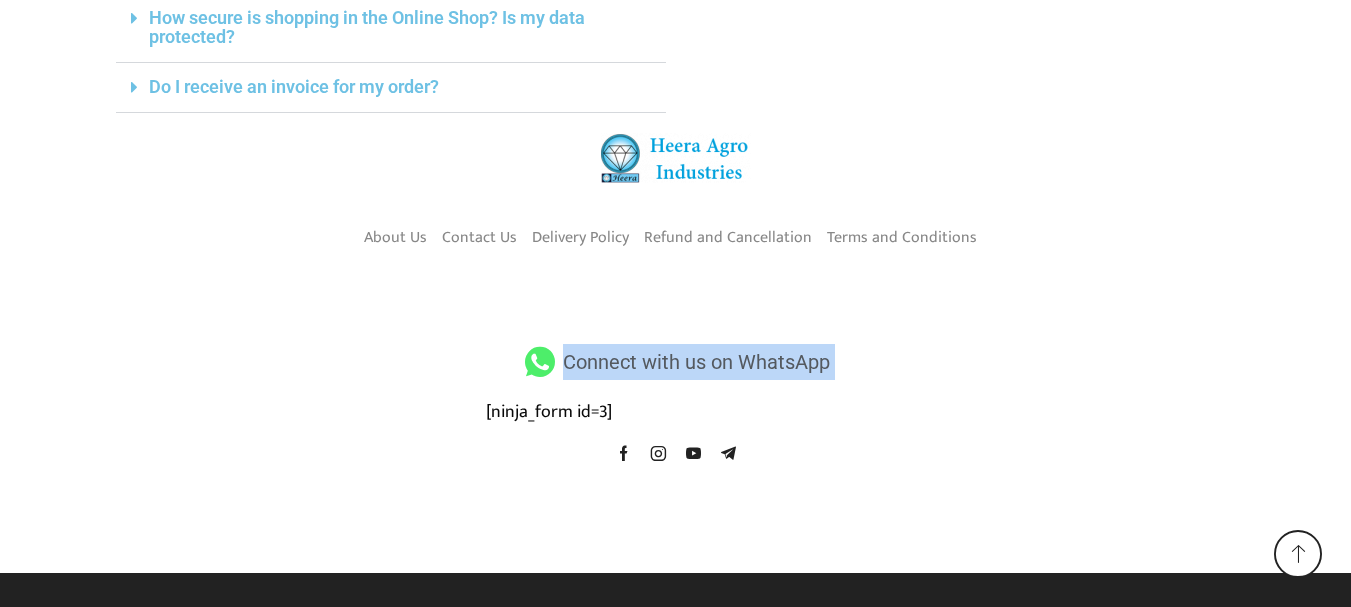 click on "Connect with us on WhatsApp" at bounding box center (694, 362) 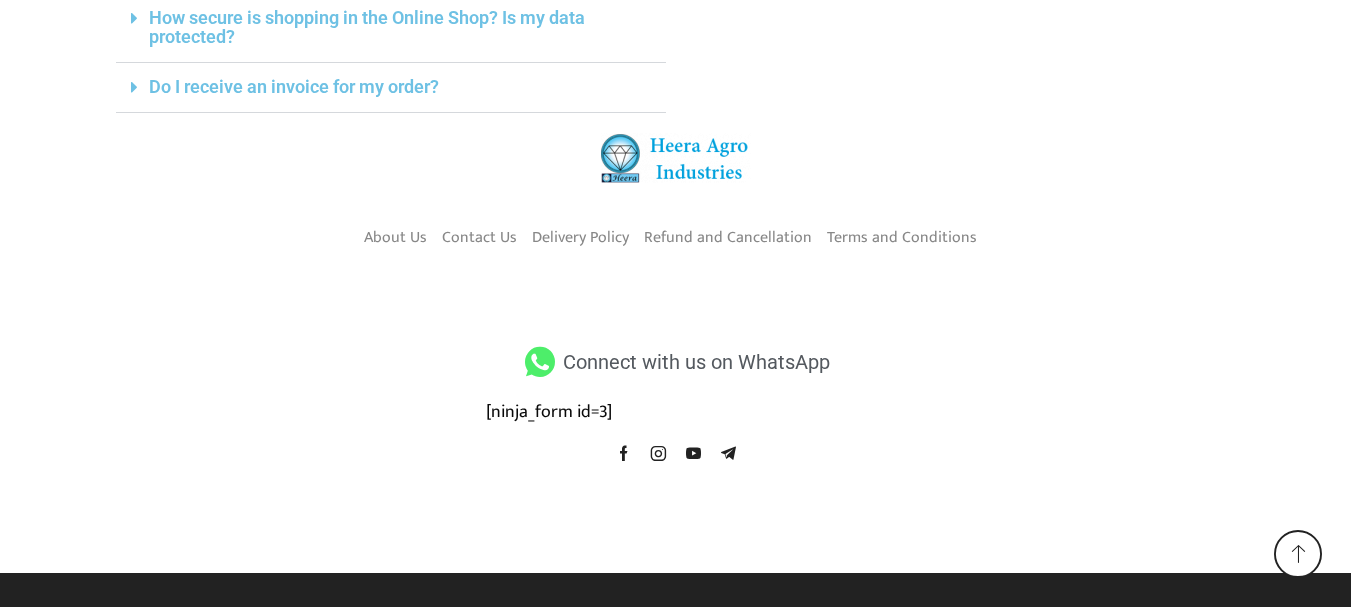 click at bounding box center (540, 362) 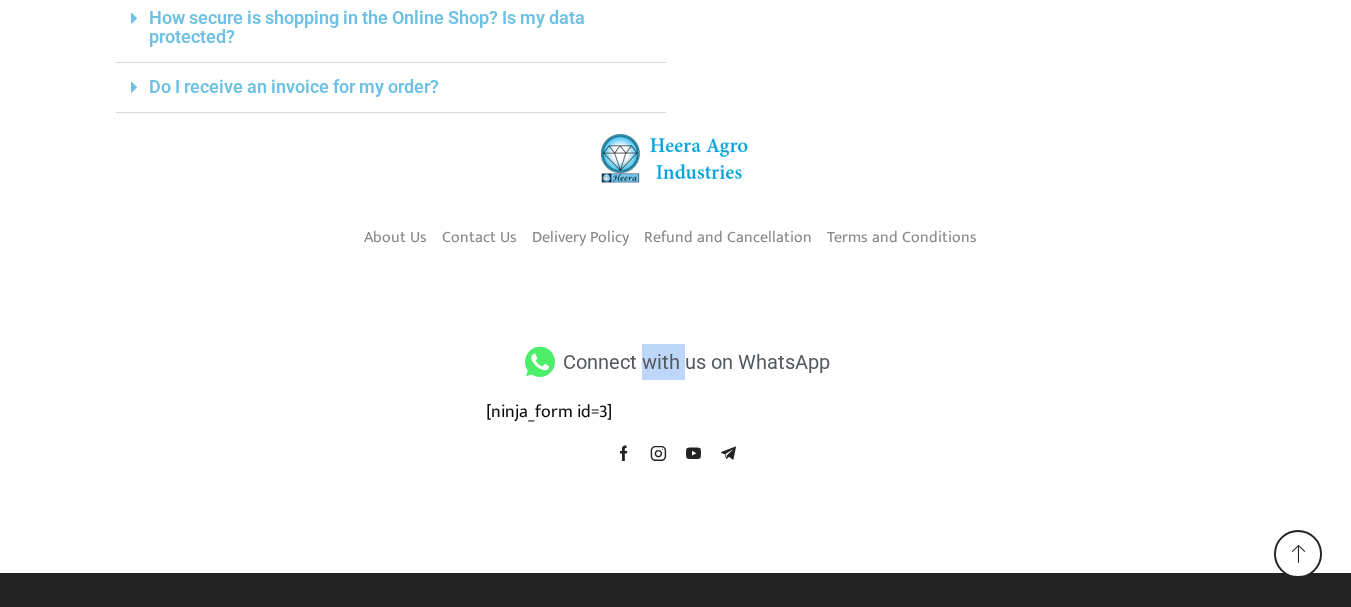 click on "Connect with us on WhatsApp" at bounding box center [694, 362] 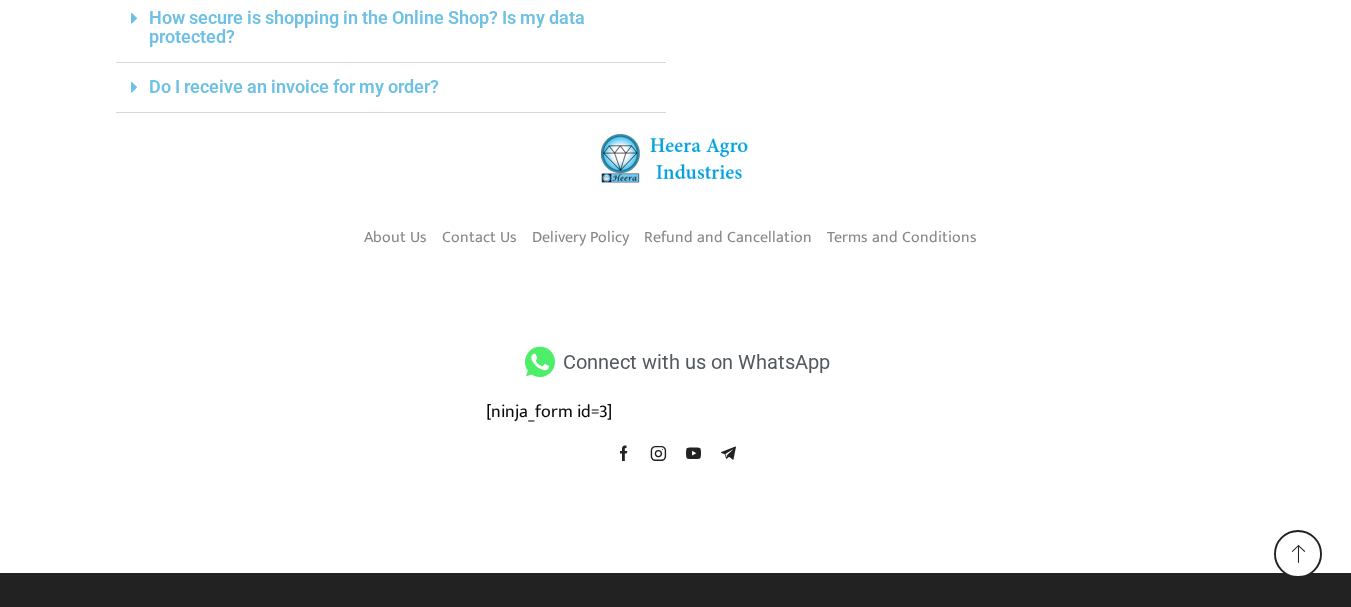 click on "Connect with us on WhatsApp" at bounding box center (694, 362) 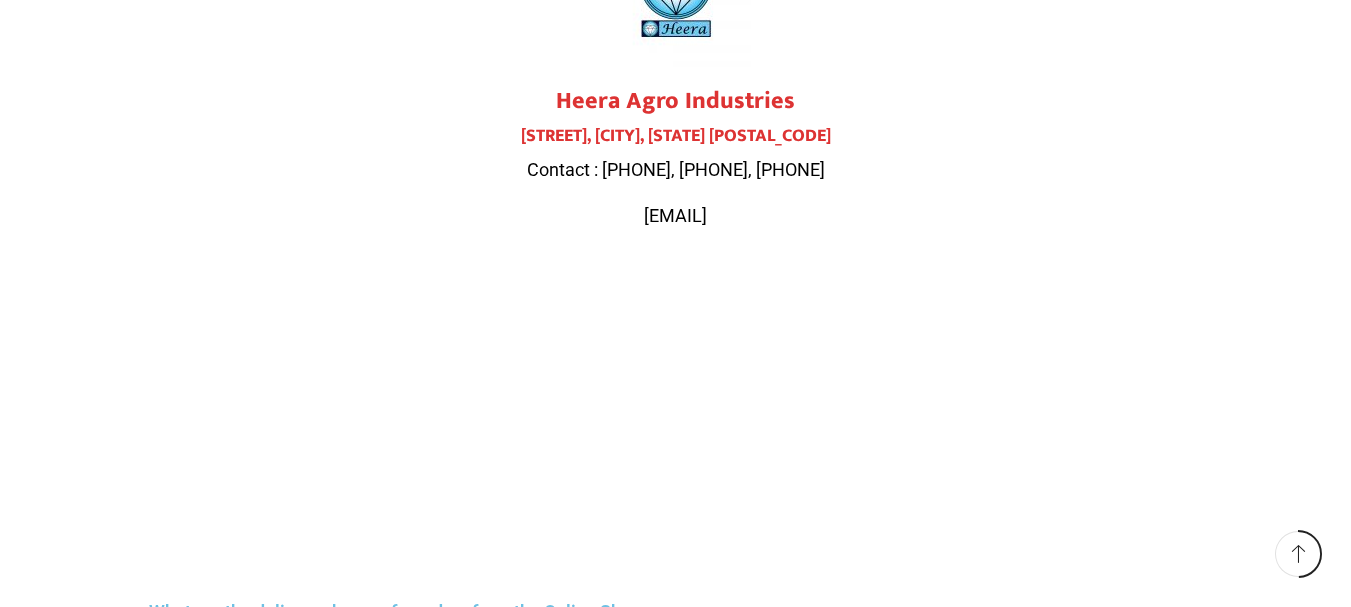 scroll, scrollTop: 181, scrollLeft: 0, axis: vertical 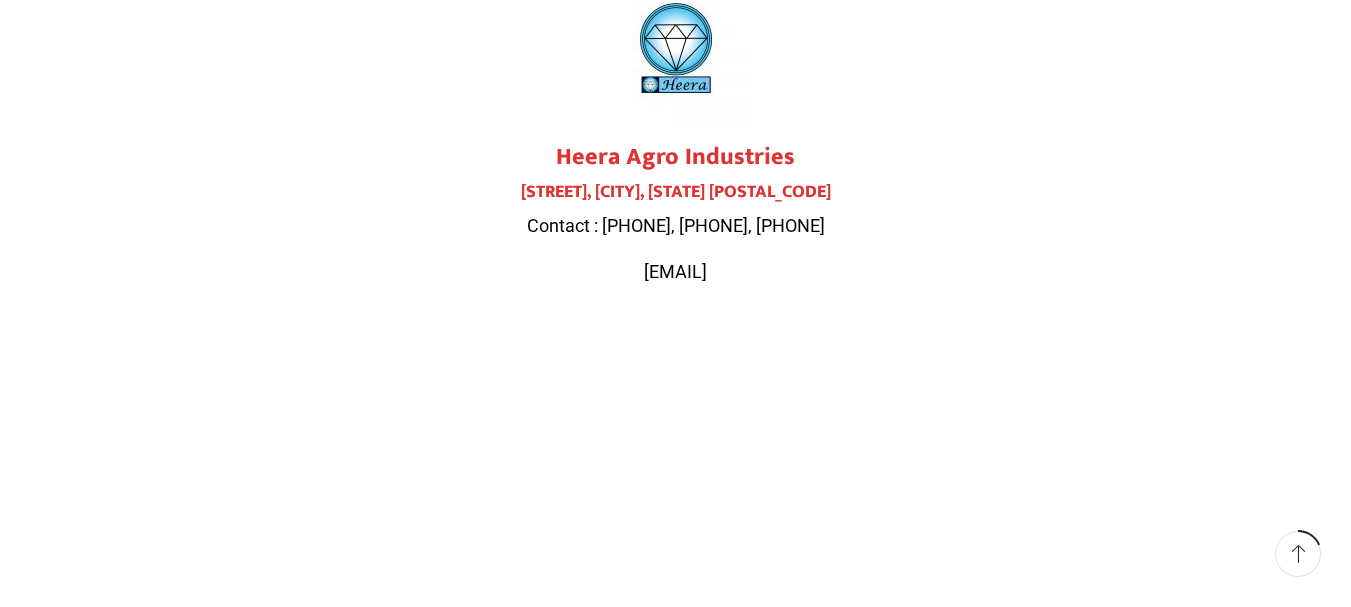 drag, startPoint x: 567, startPoint y: 160, endPoint x: 889, endPoint y: 228, distance: 329.1018 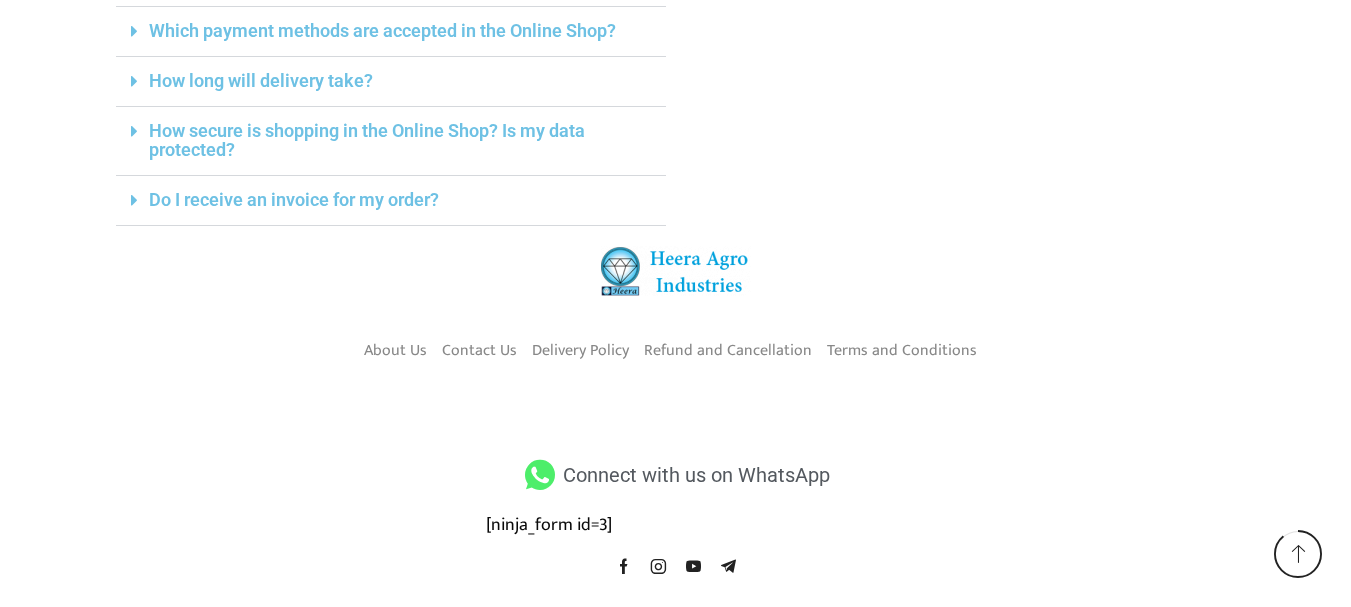 scroll, scrollTop: 881, scrollLeft: 0, axis: vertical 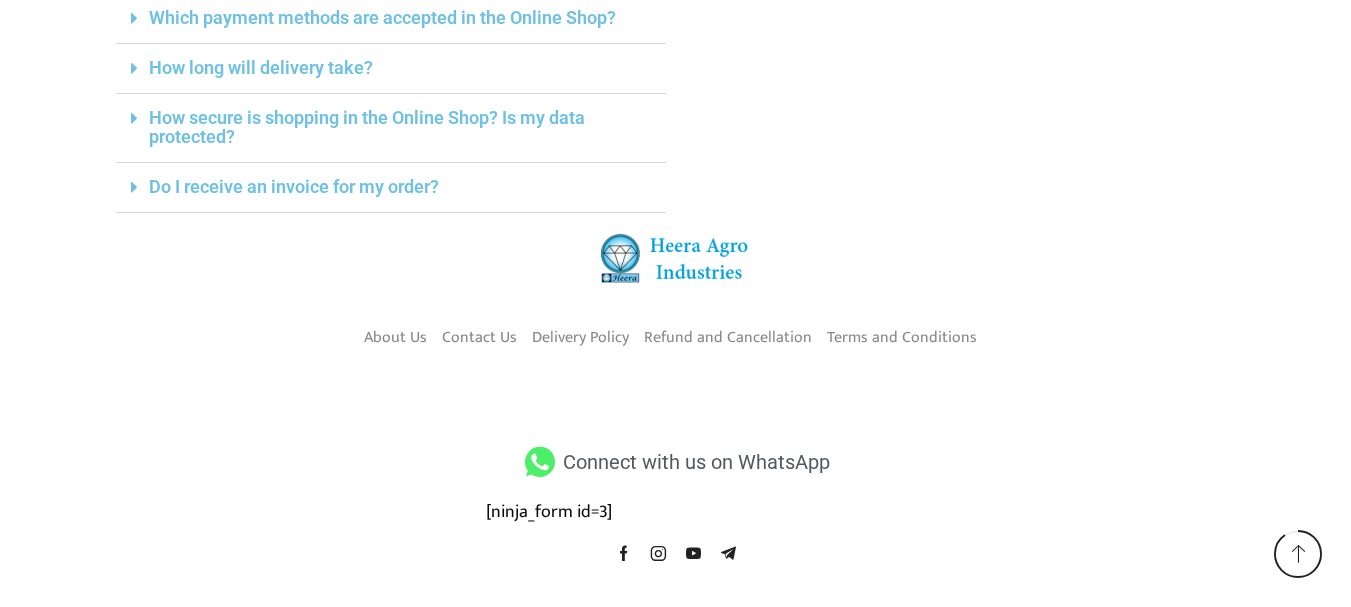 click at bounding box center (540, 462) 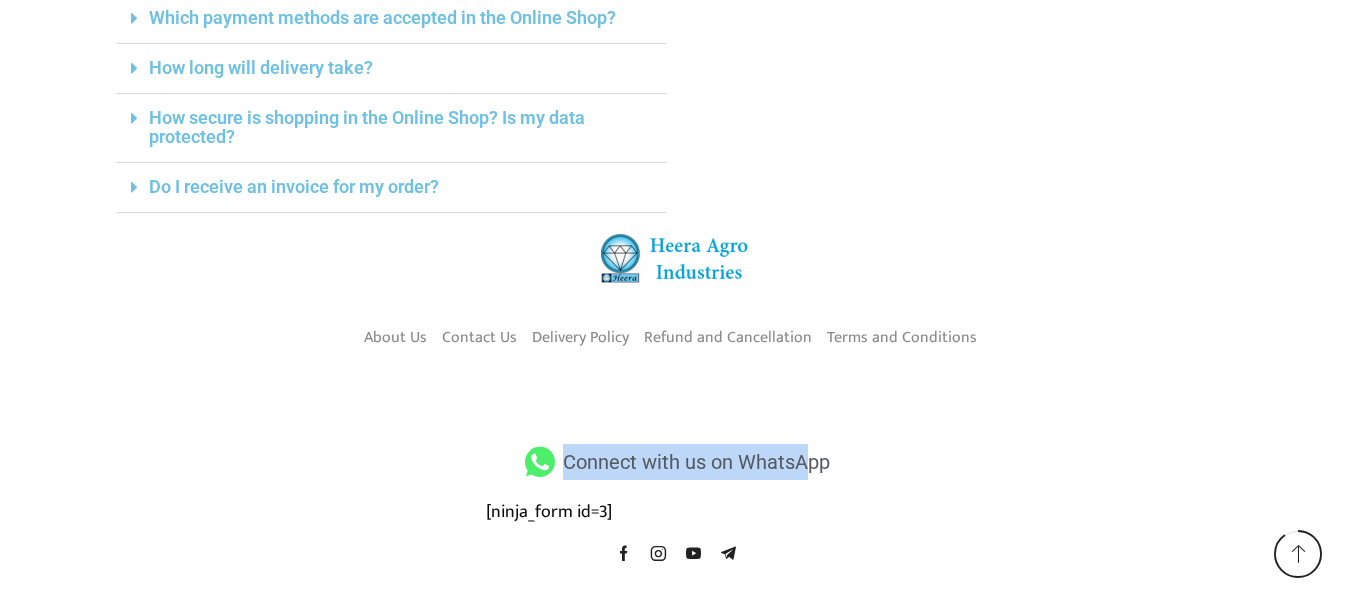drag, startPoint x: 568, startPoint y: 462, endPoint x: 805, endPoint y: 476, distance: 237.41315 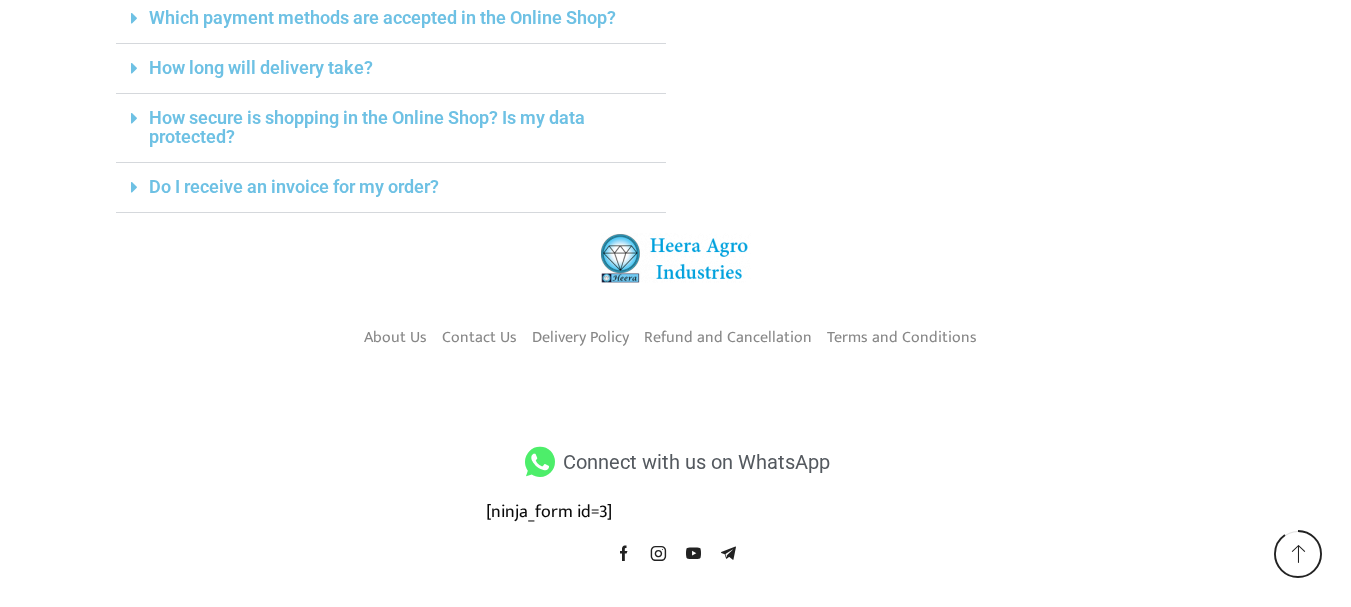click on "Connect with us on WhatsApp" at bounding box center (676, 462) 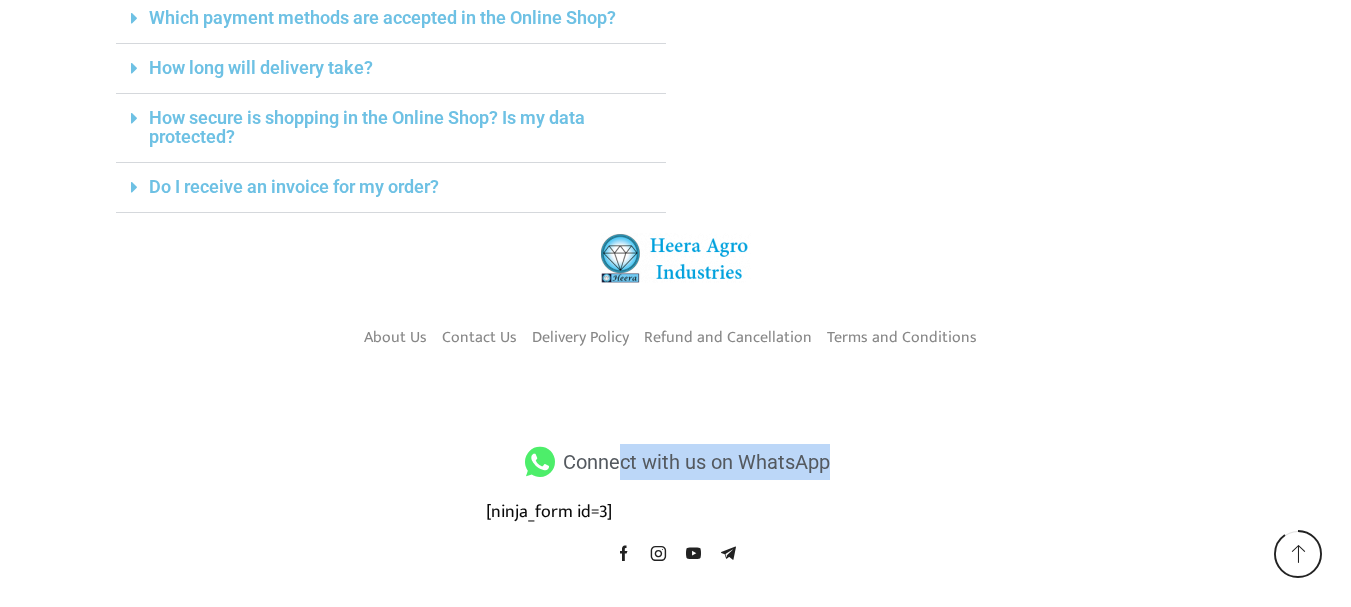 drag, startPoint x: 830, startPoint y: 465, endPoint x: 601, endPoint y: 462, distance: 229.01965 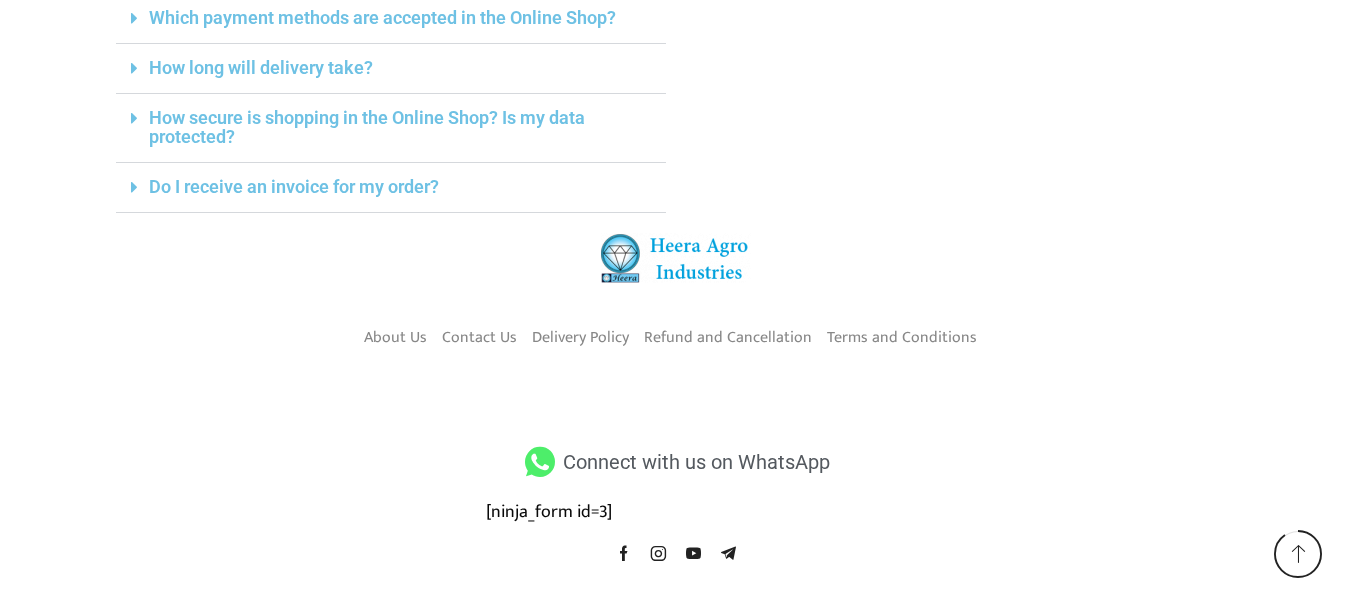 click on "Connect with us on WhatsApp" at bounding box center (694, 462) 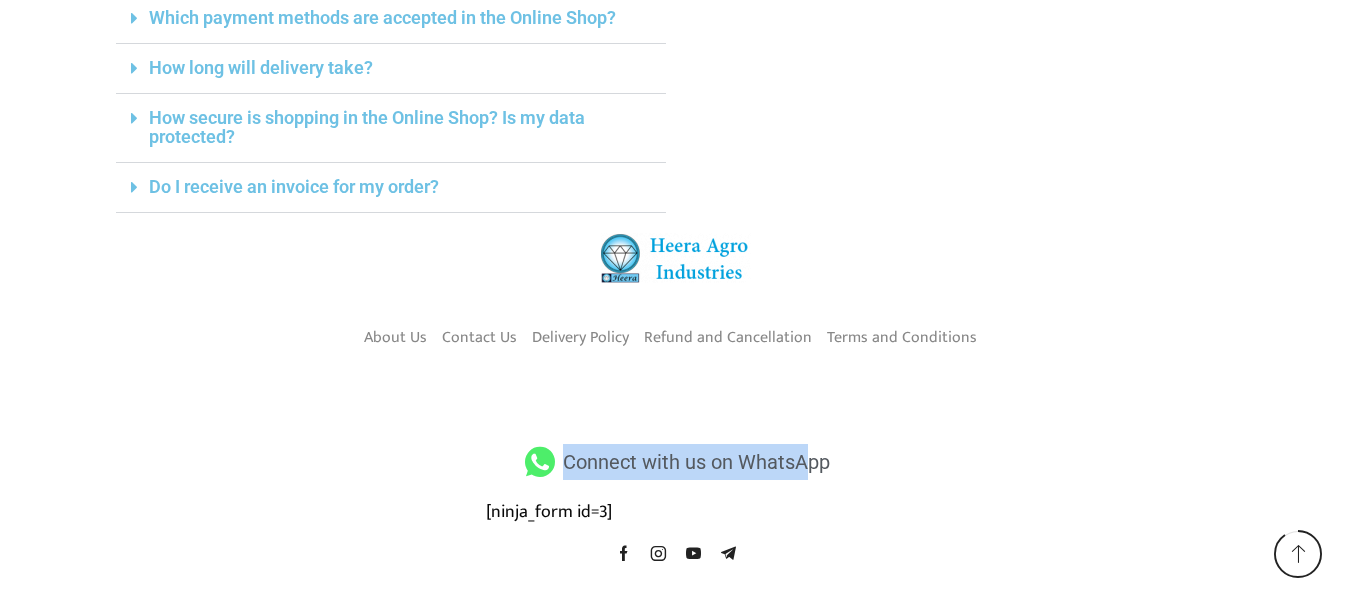 drag, startPoint x: 569, startPoint y: 462, endPoint x: 818, endPoint y: 473, distance: 249.24286 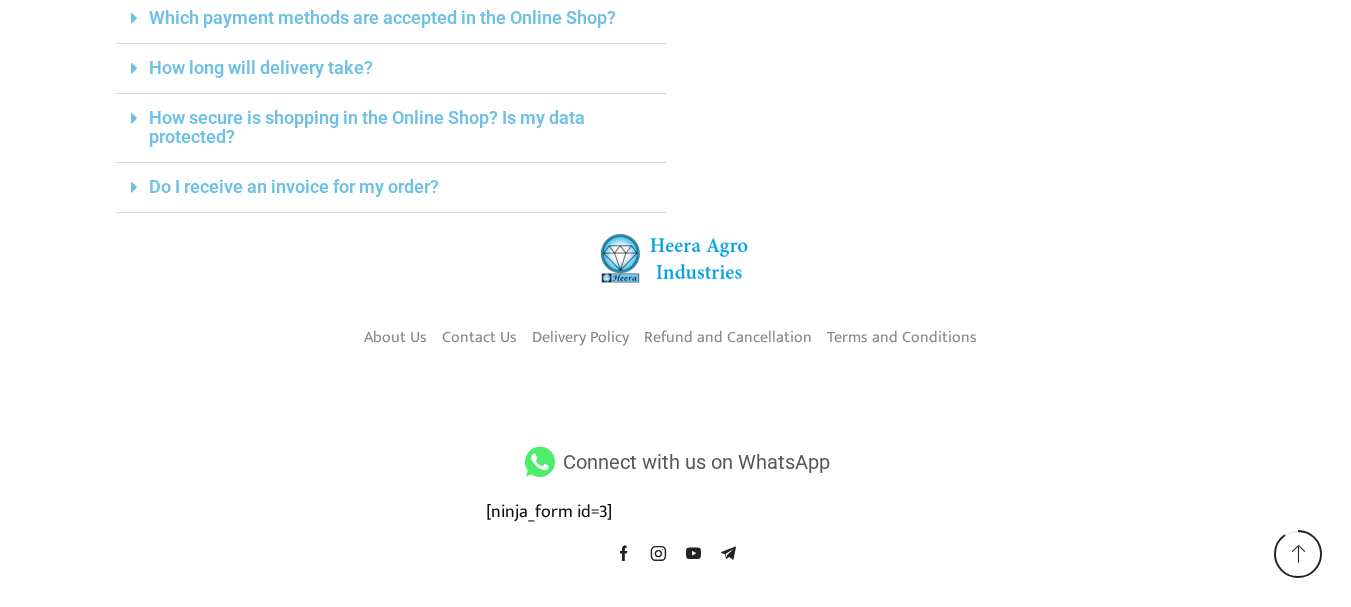 click on "Connect with us on WhatsApp" at bounding box center [676, 462] 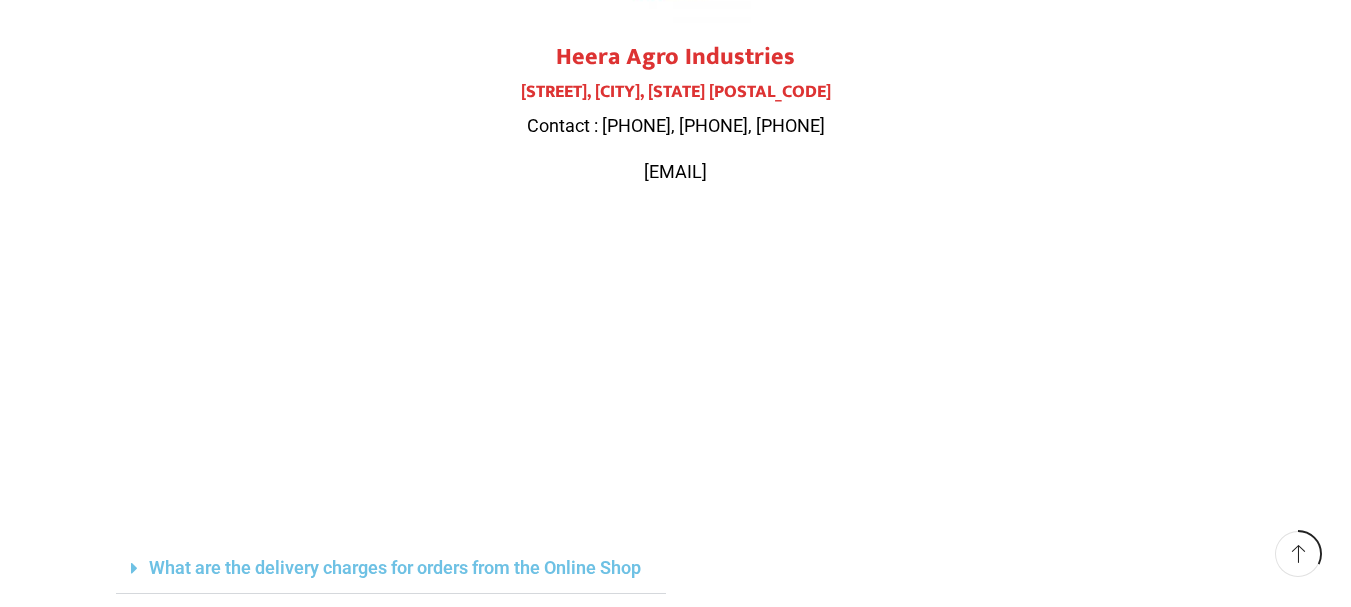 scroll, scrollTop: 381, scrollLeft: 0, axis: vertical 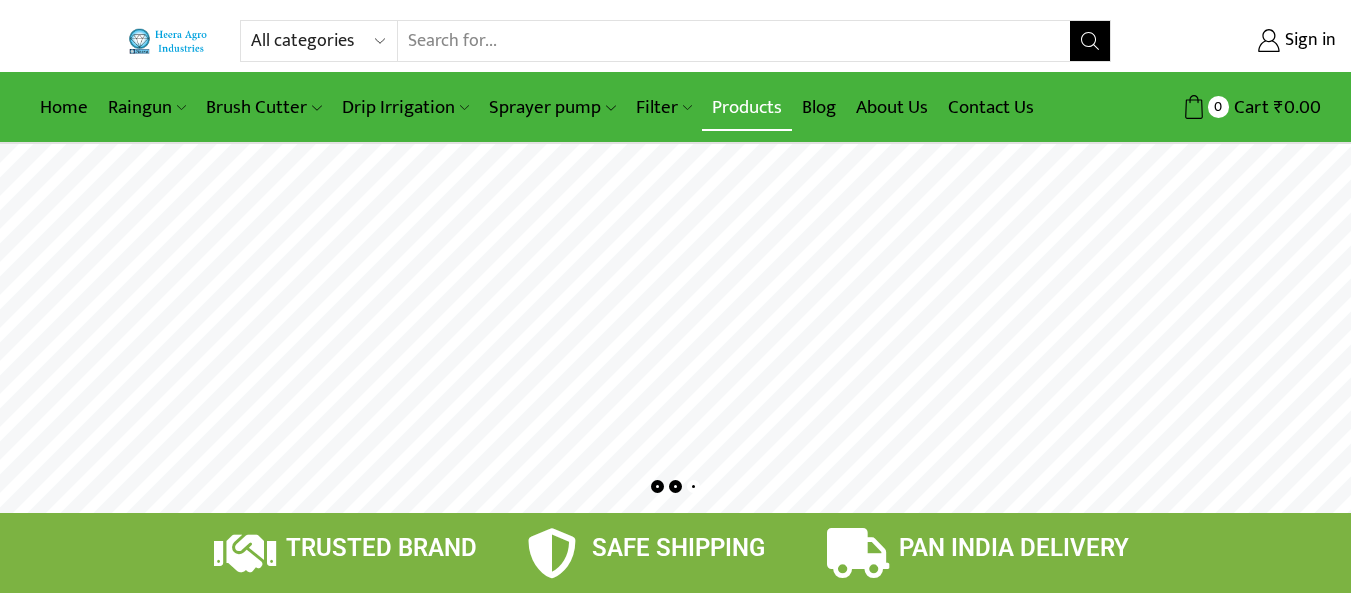 click on "Products" at bounding box center (747, 107) 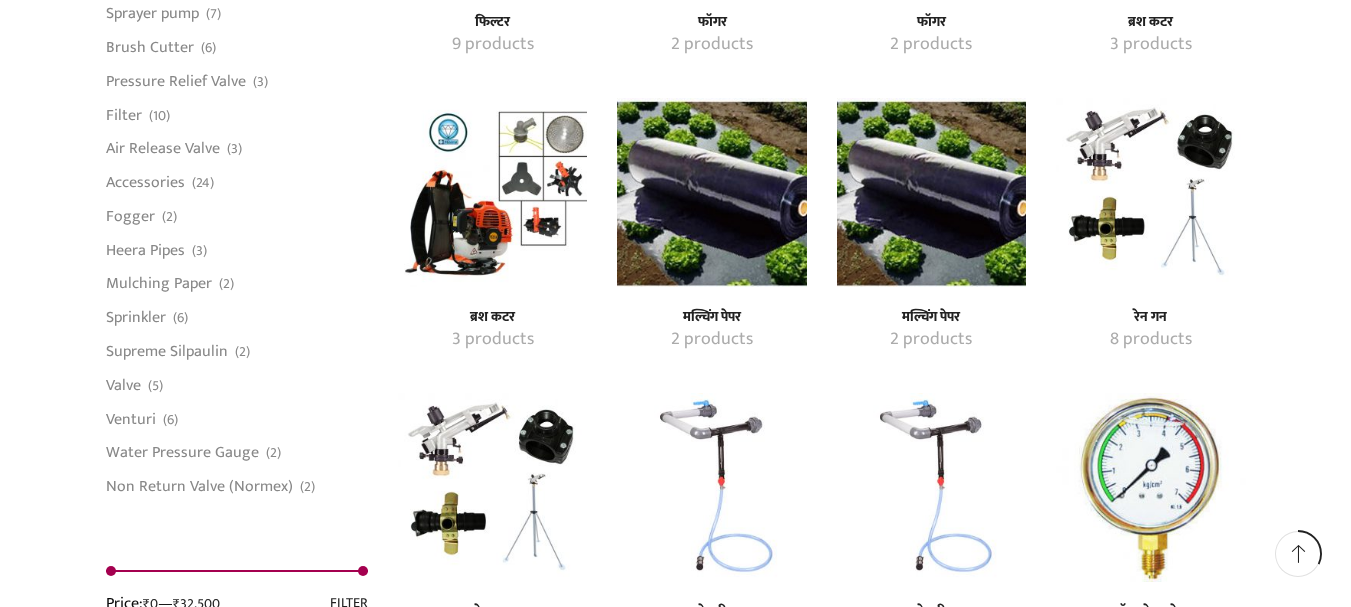 scroll, scrollTop: 1700, scrollLeft: 0, axis: vertical 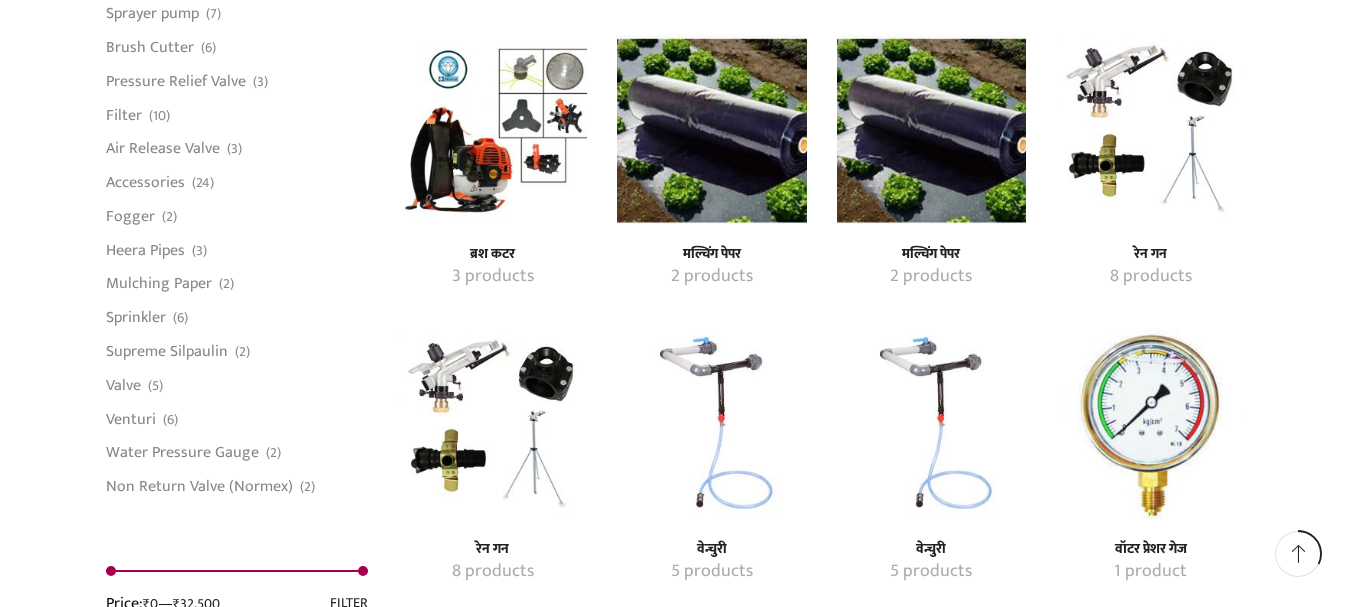 click at bounding box center [711, 129] 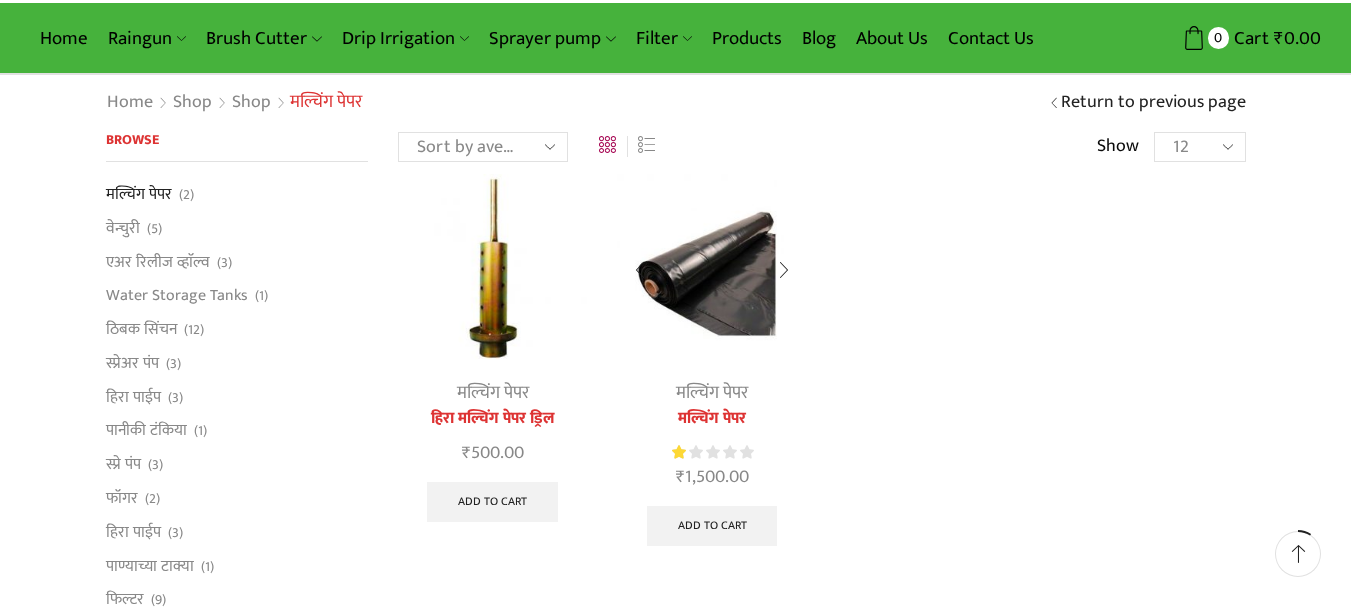 scroll, scrollTop: 200, scrollLeft: 0, axis: vertical 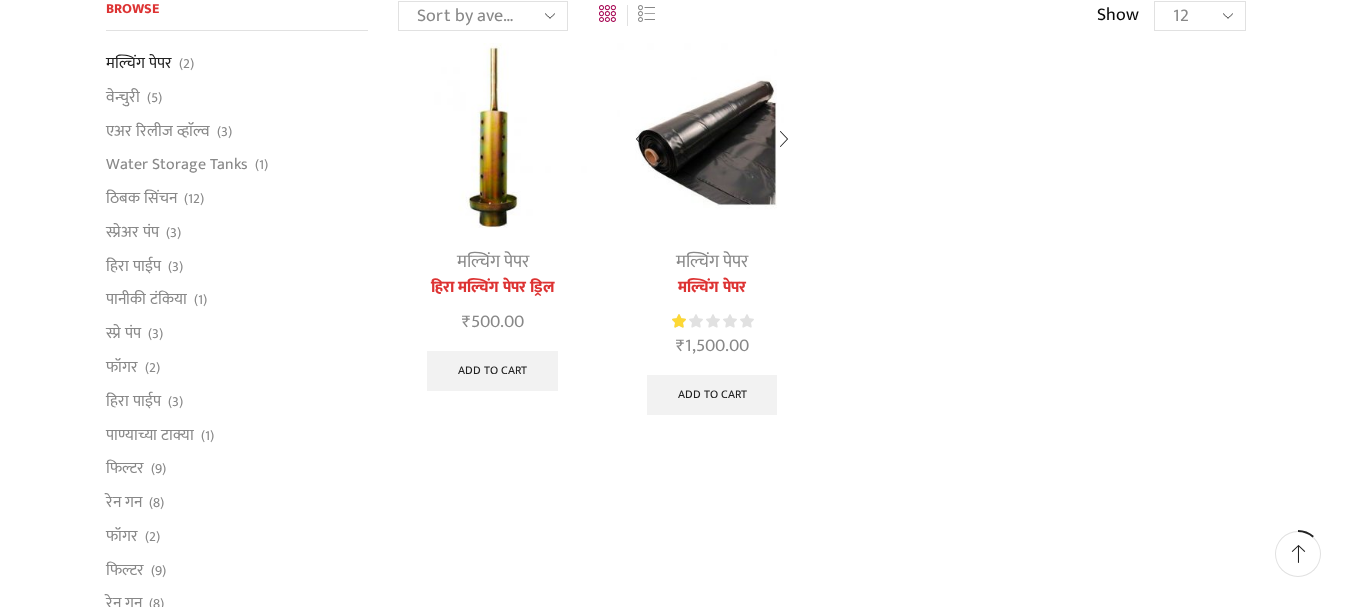click at bounding box center [784, 139] 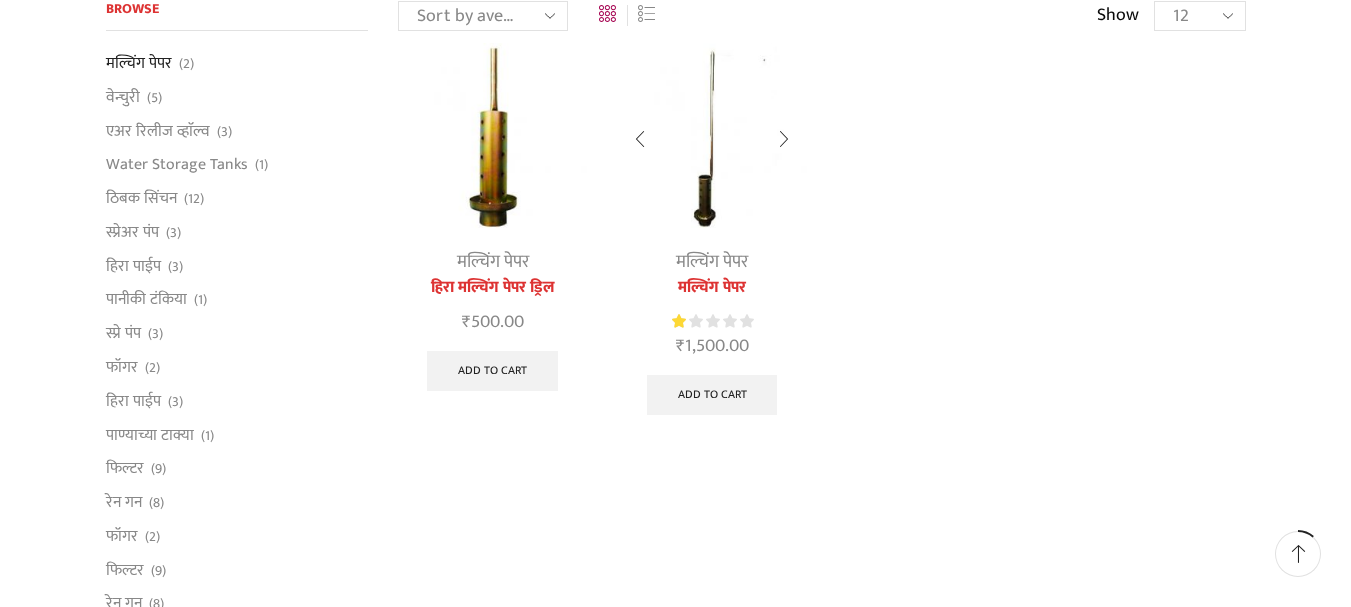 click at bounding box center [784, 139] 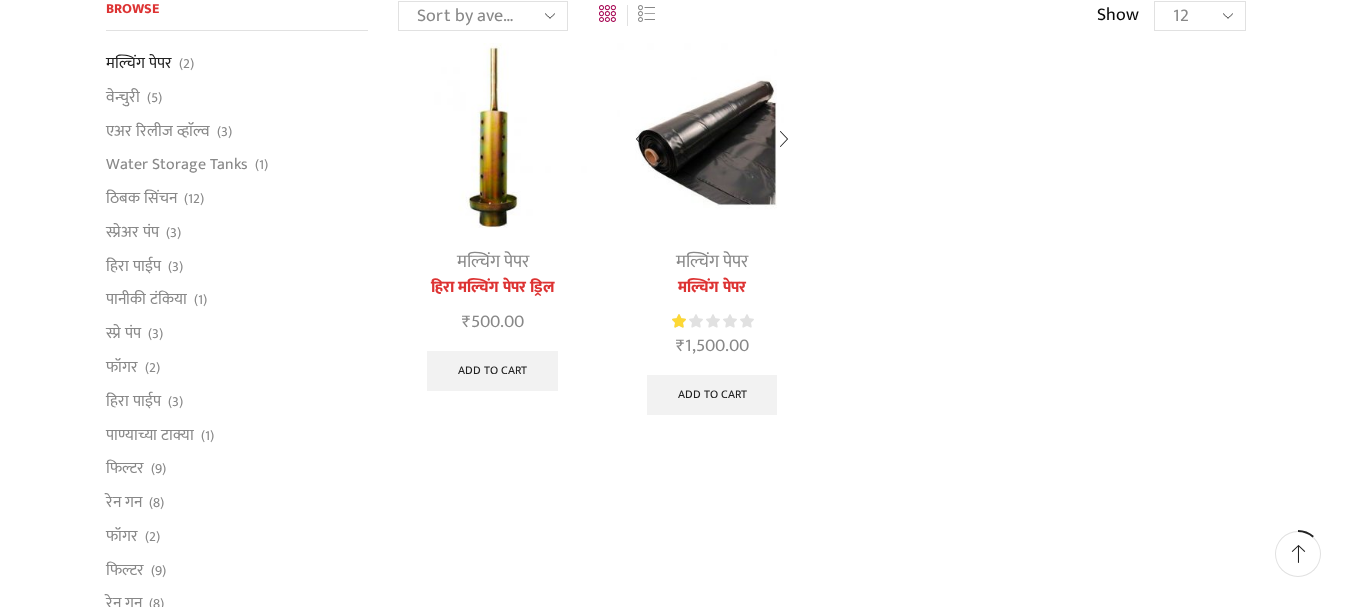 click at bounding box center [784, 139] 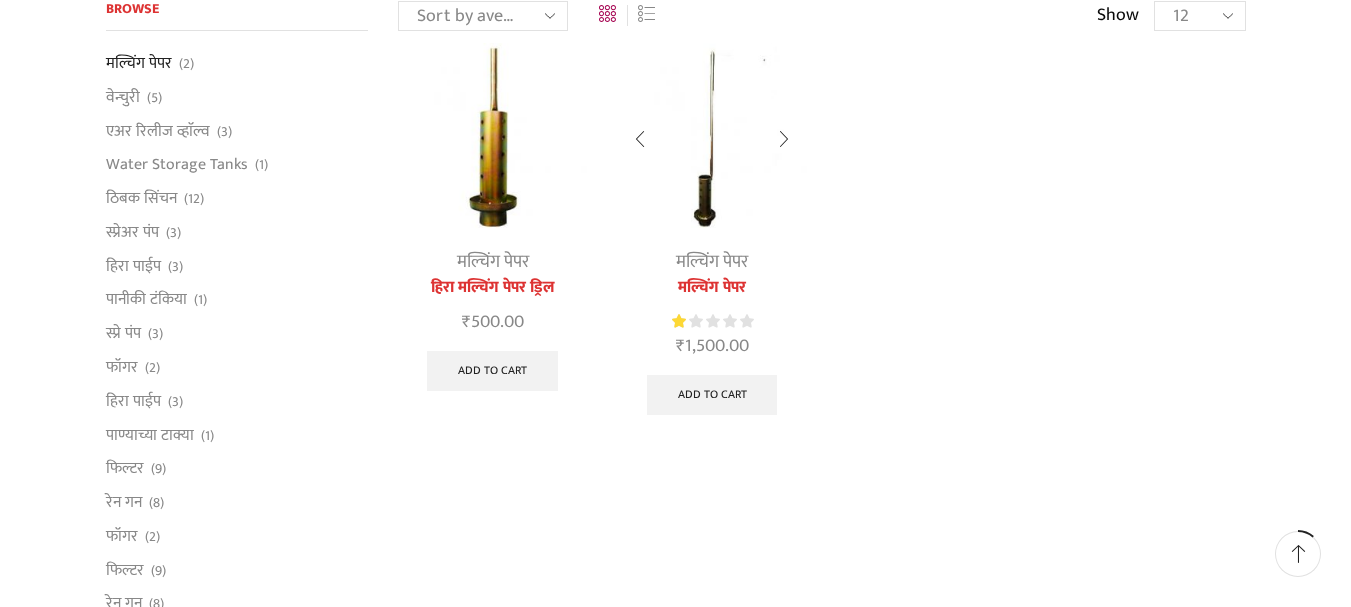 click at bounding box center [640, 139] 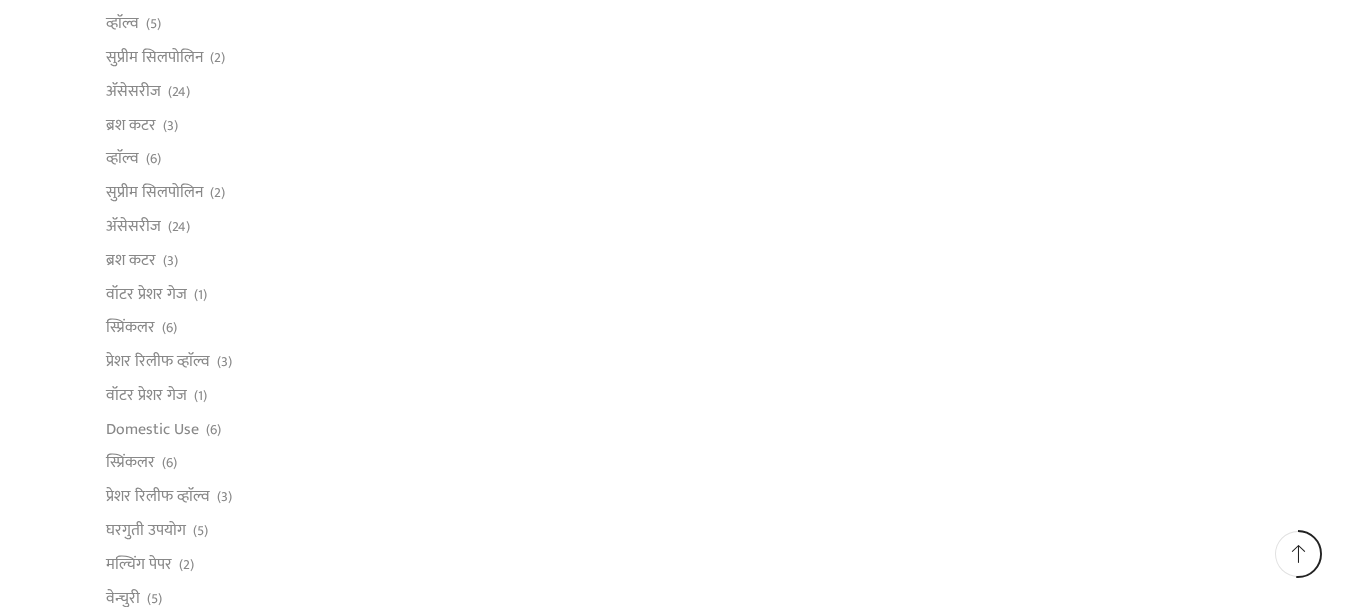 scroll, scrollTop: 900, scrollLeft: 0, axis: vertical 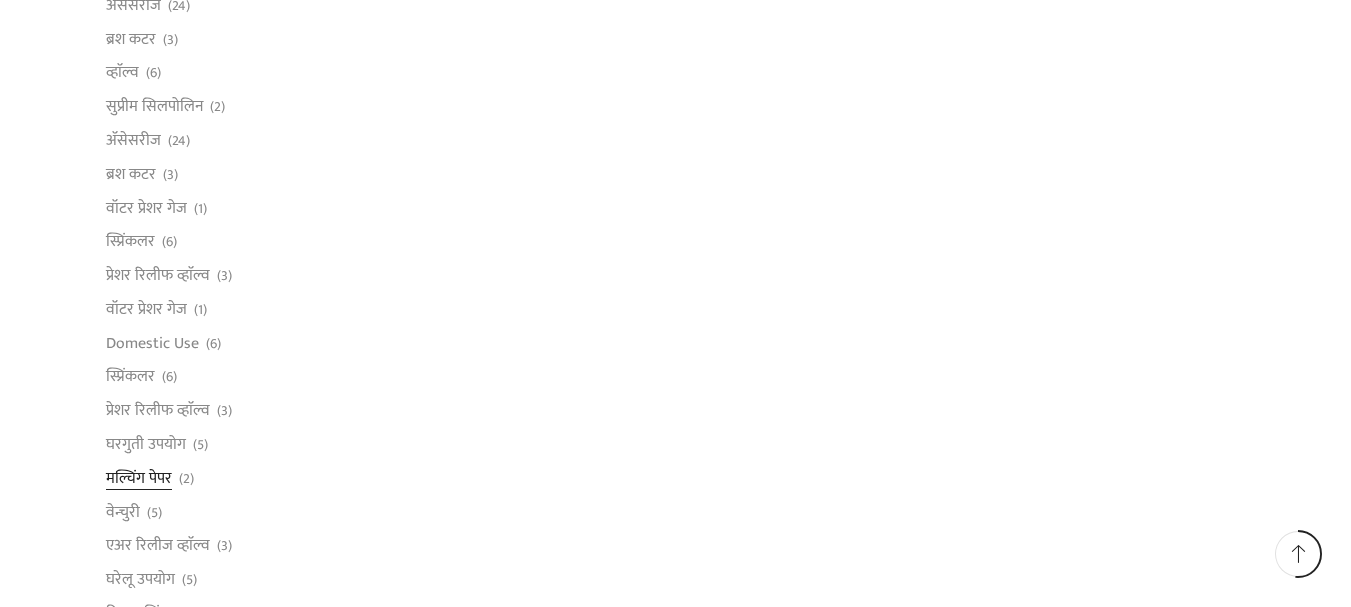 click on "मल्चिंग पेपर" at bounding box center [139, 478] 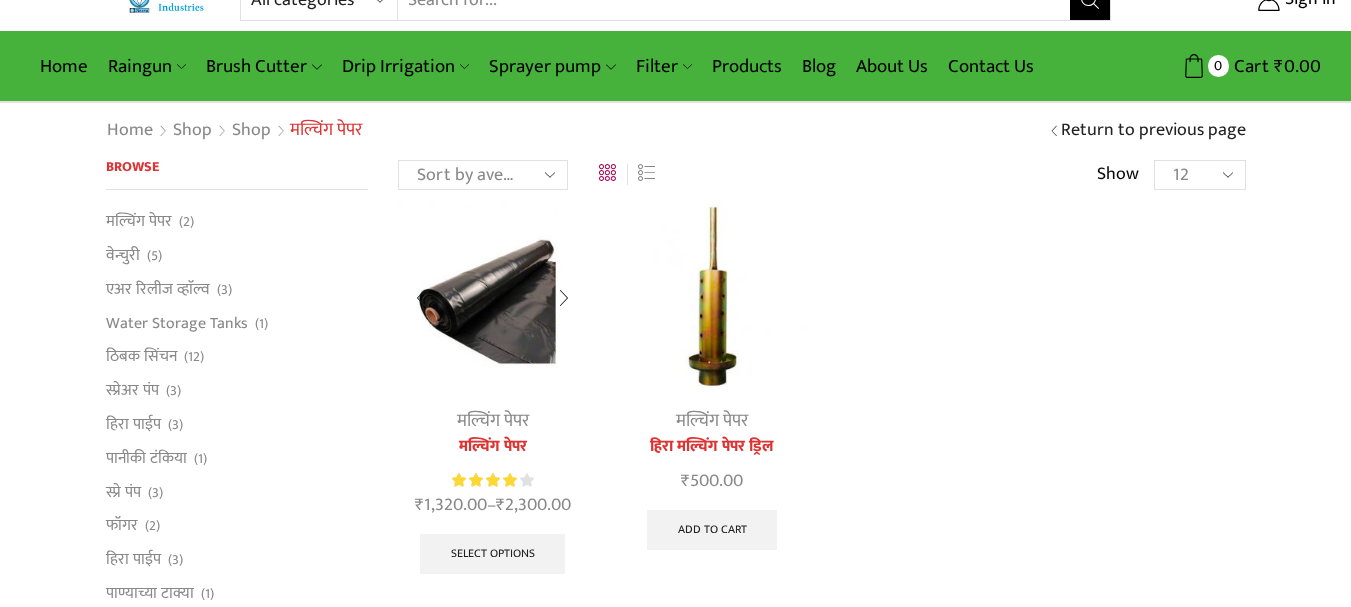 scroll, scrollTop: 0, scrollLeft: 0, axis: both 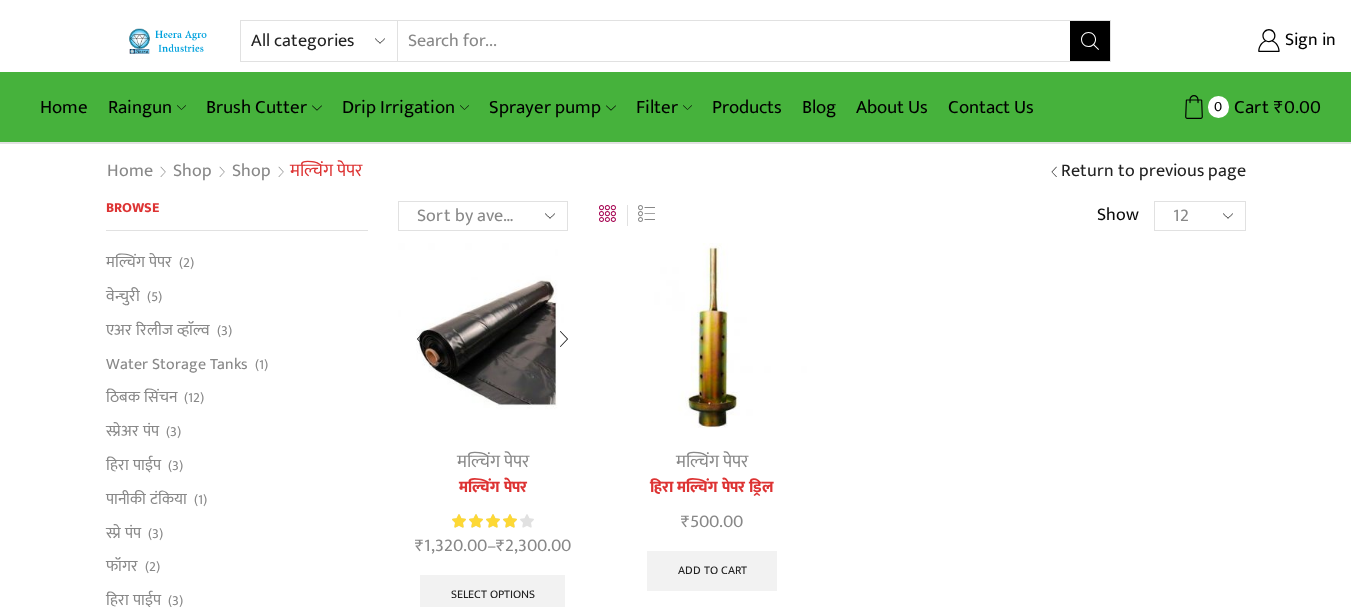 click at bounding box center [564, 339] 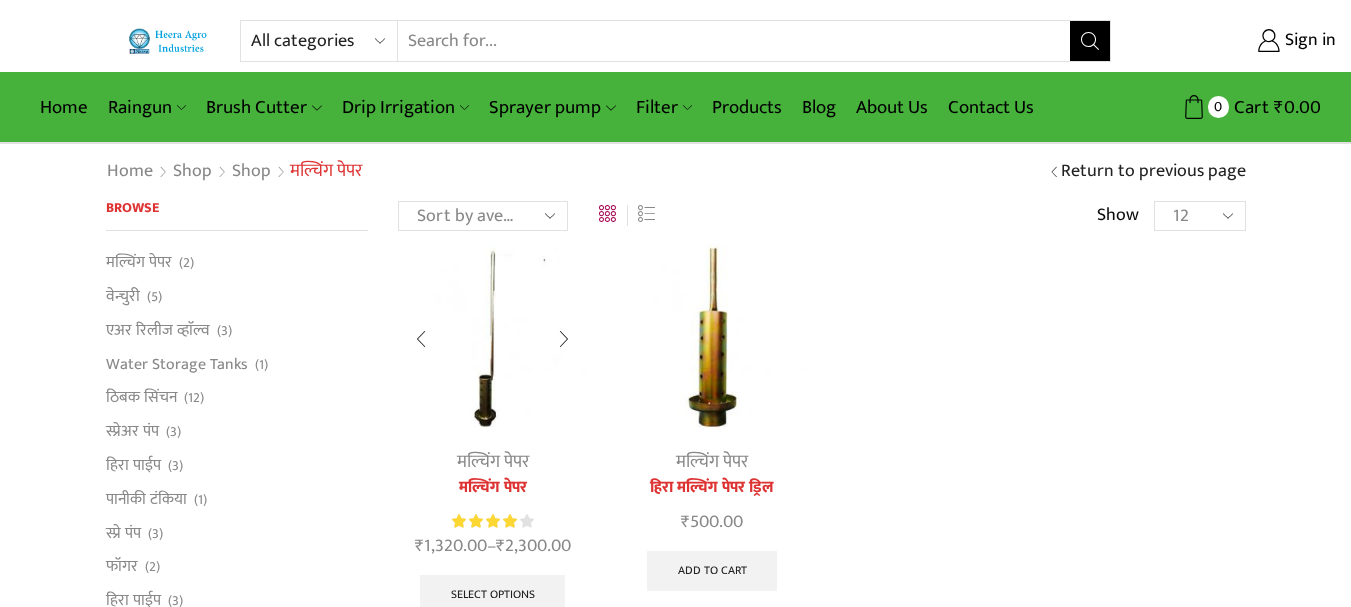 click at bounding box center (564, 339) 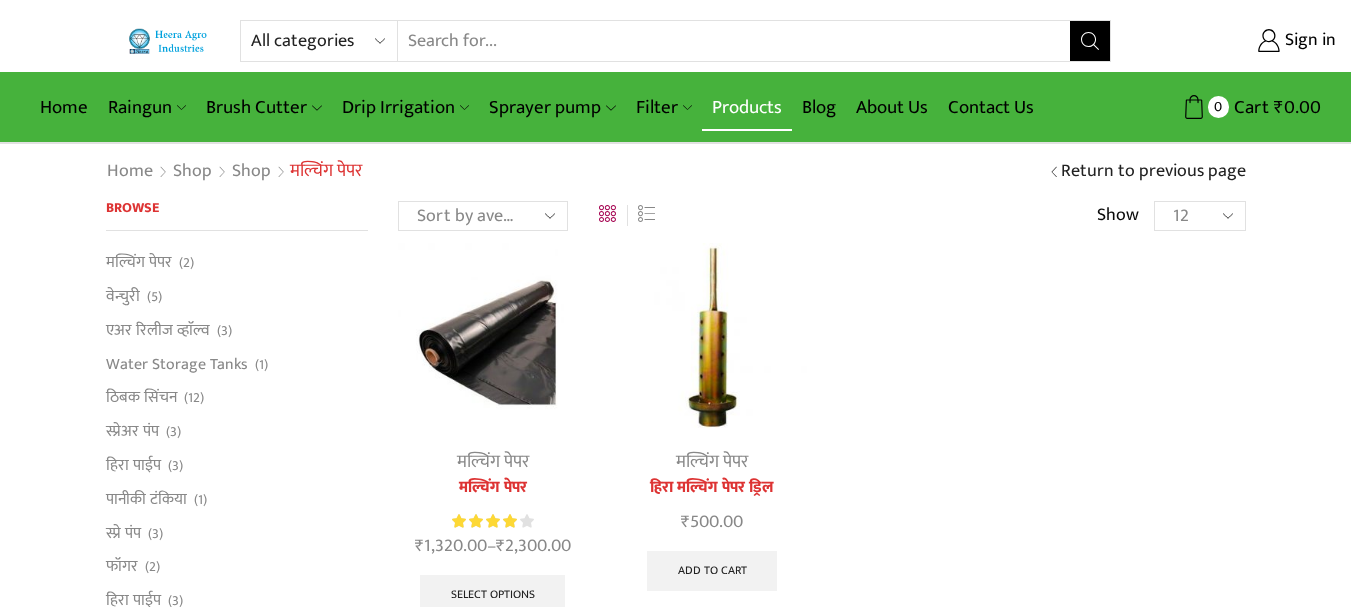 click on "Products" at bounding box center [747, 107] 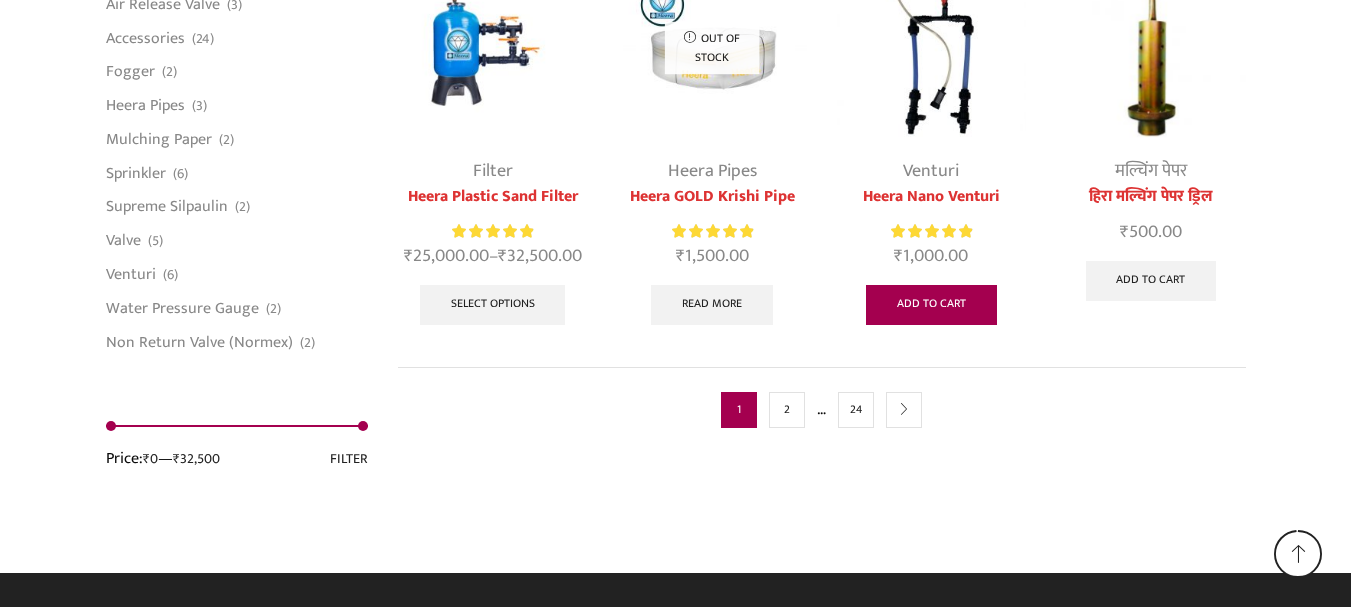 scroll, scrollTop: 5299, scrollLeft: 0, axis: vertical 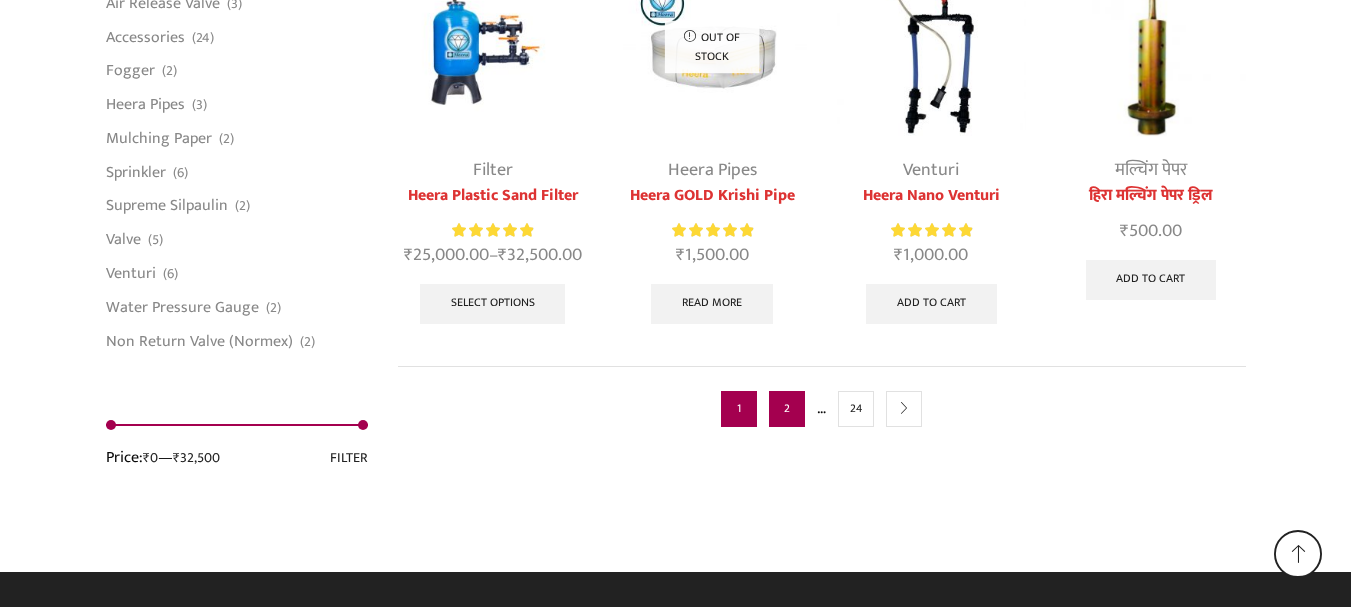 click on "2" at bounding box center [787, 409] 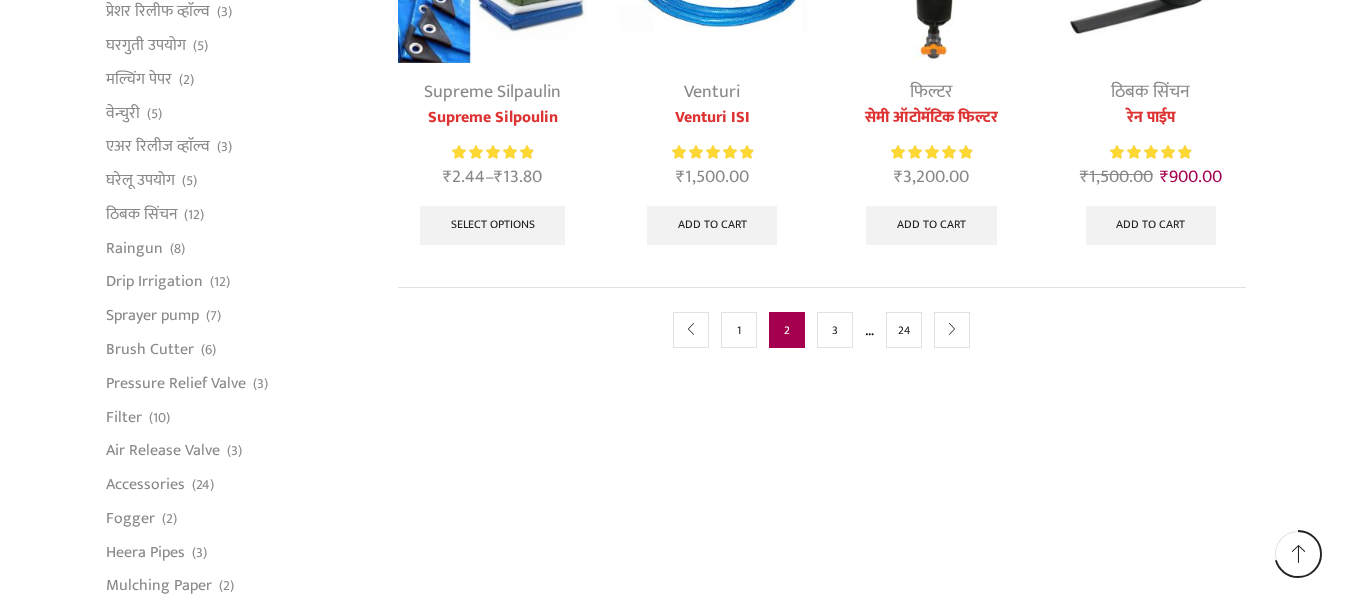 scroll, scrollTop: 1300, scrollLeft: 0, axis: vertical 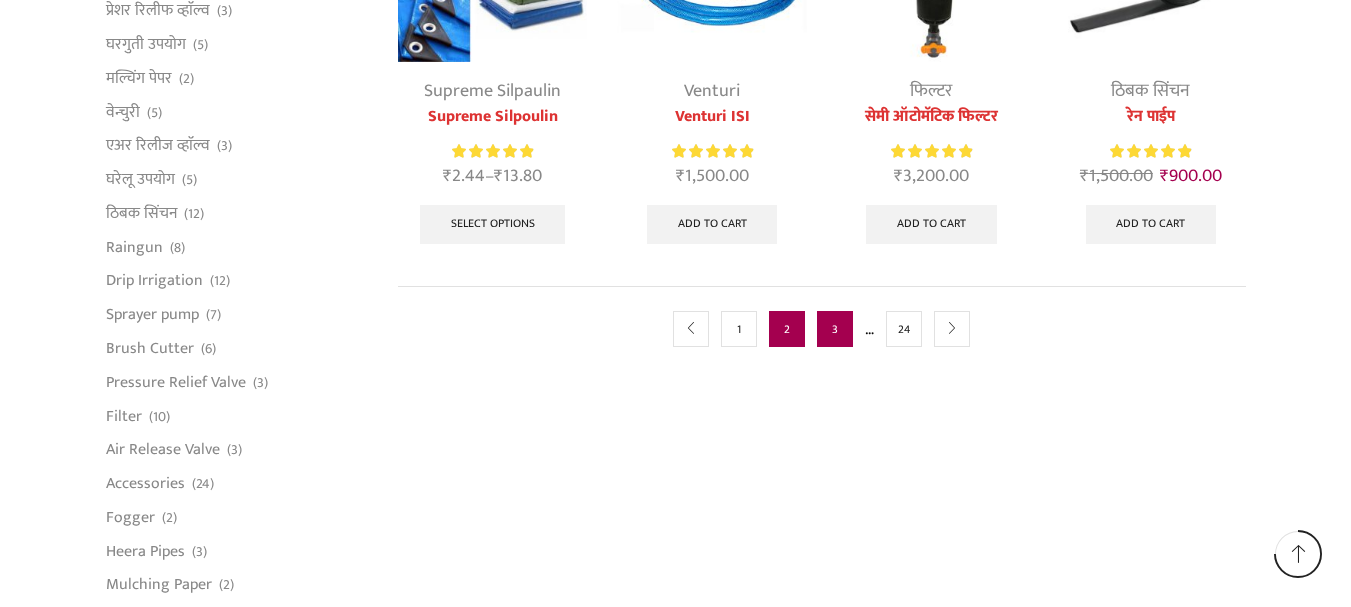 click on "3" at bounding box center (835, 329) 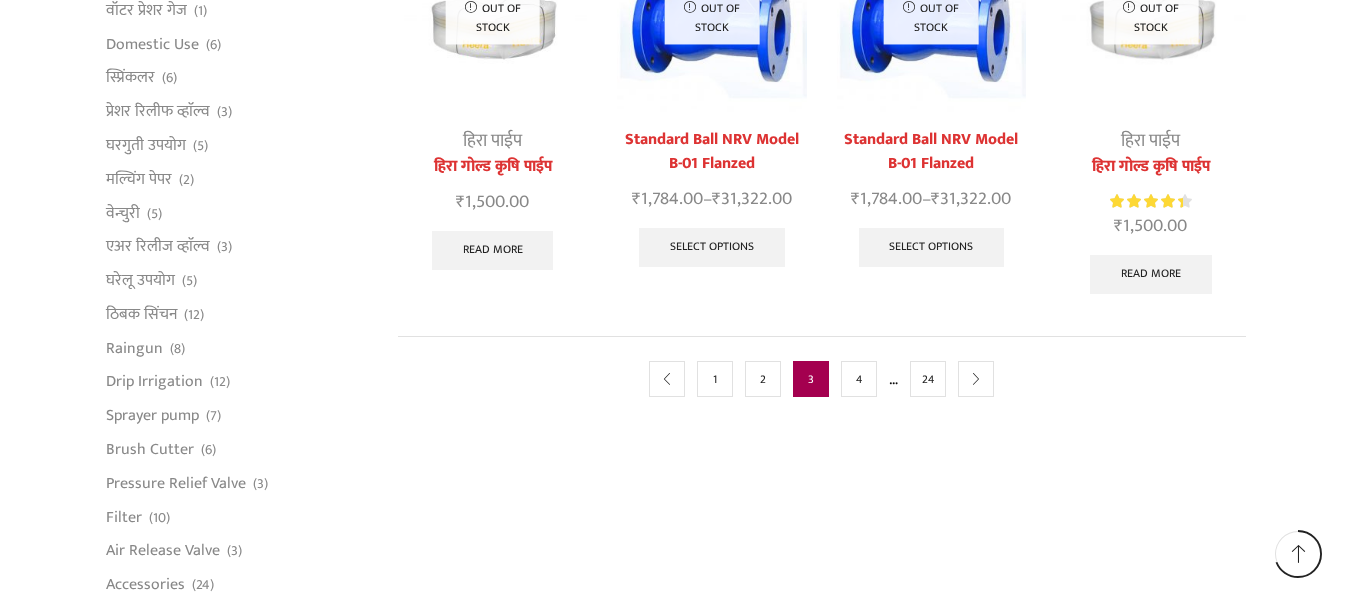 scroll, scrollTop: 1200, scrollLeft: 0, axis: vertical 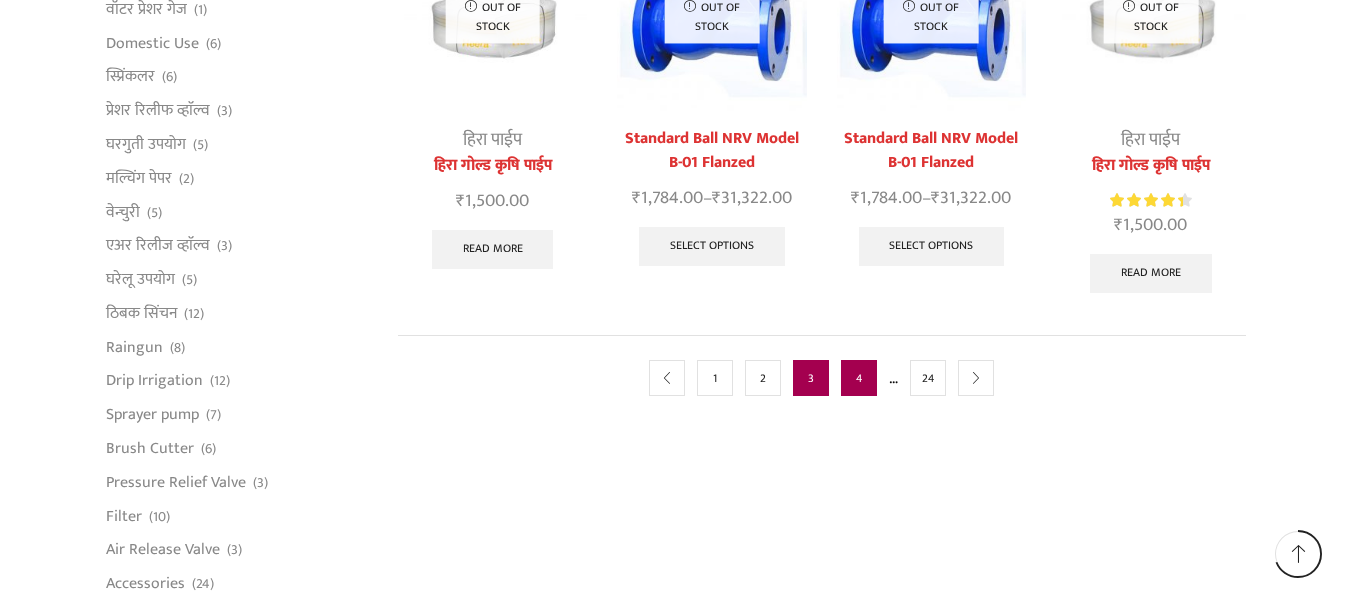 click on "4" at bounding box center (859, 378) 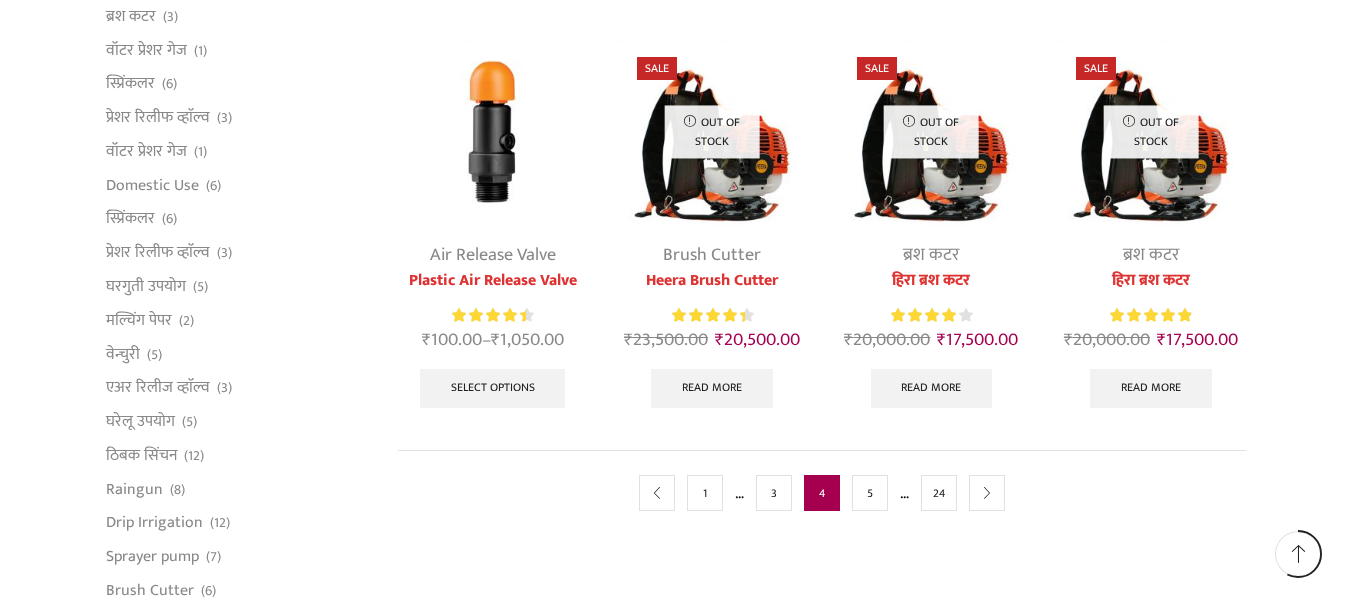 scroll, scrollTop: 1100, scrollLeft: 0, axis: vertical 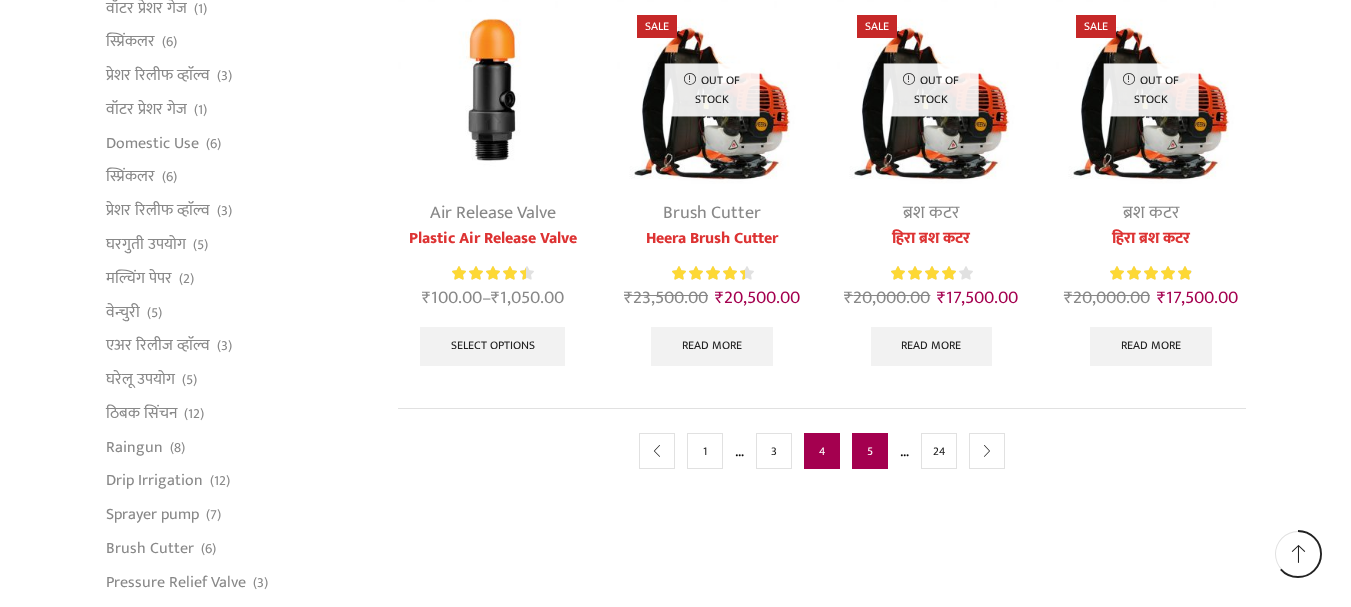click on "5" at bounding box center (870, 451) 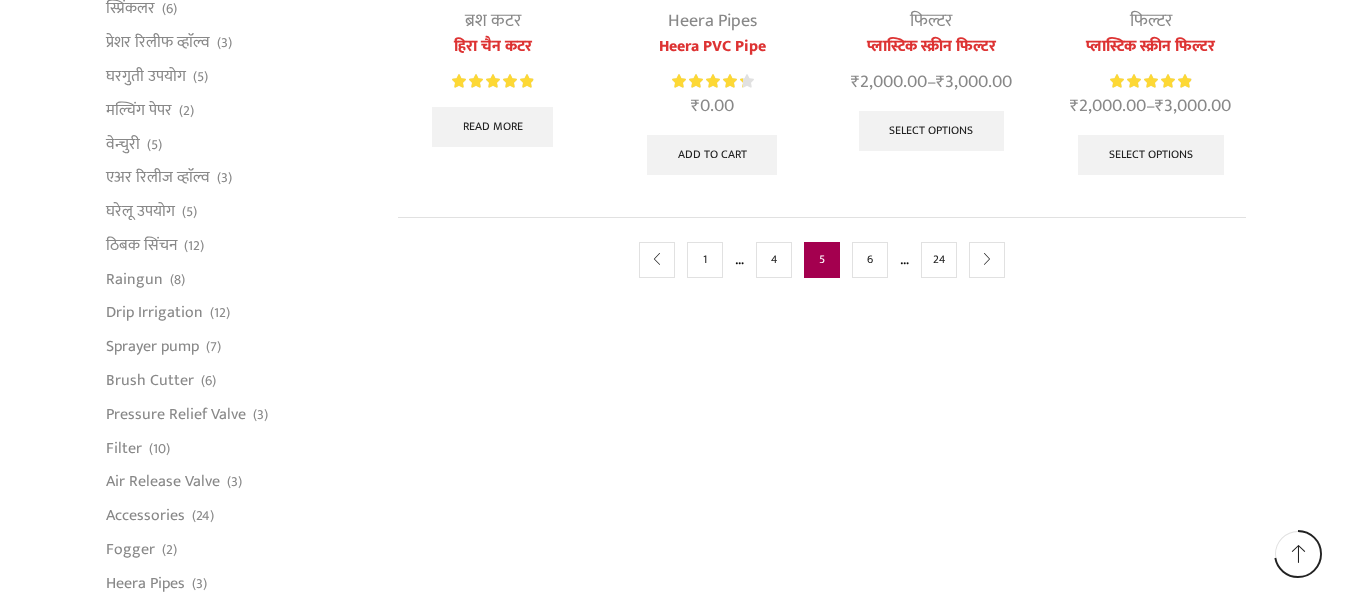 scroll, scrollTop: 1300, scrollLeft: 0, axis: vertical 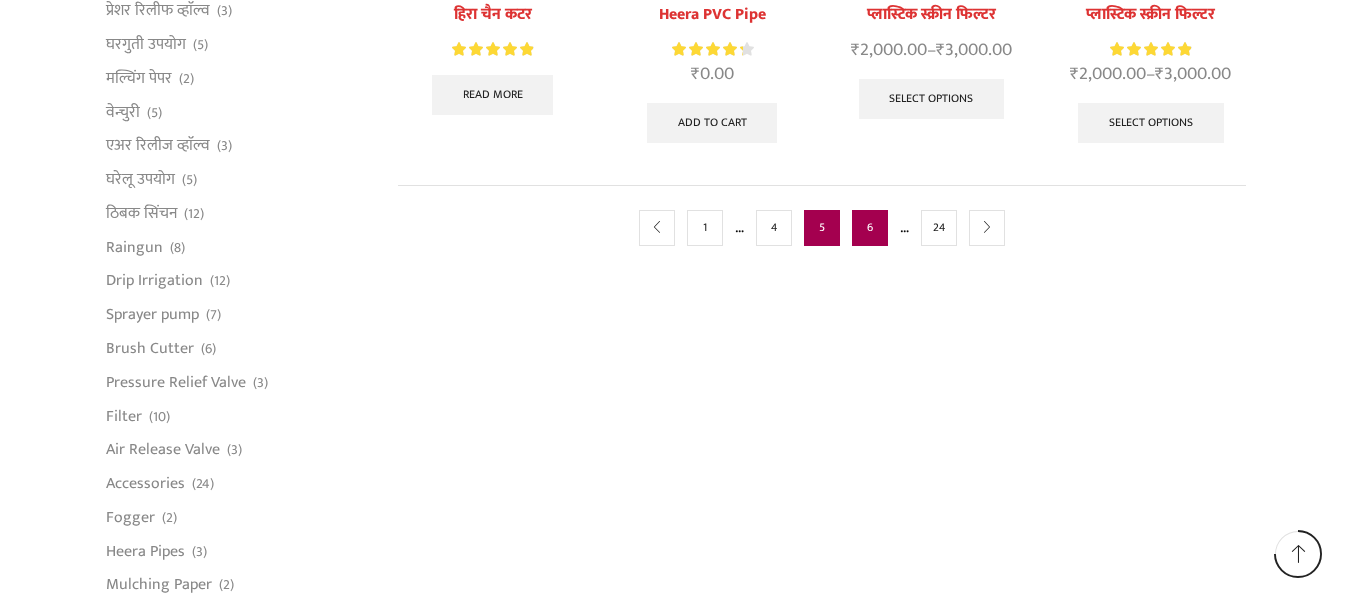 click on "6" at bounding box center (870, 228) 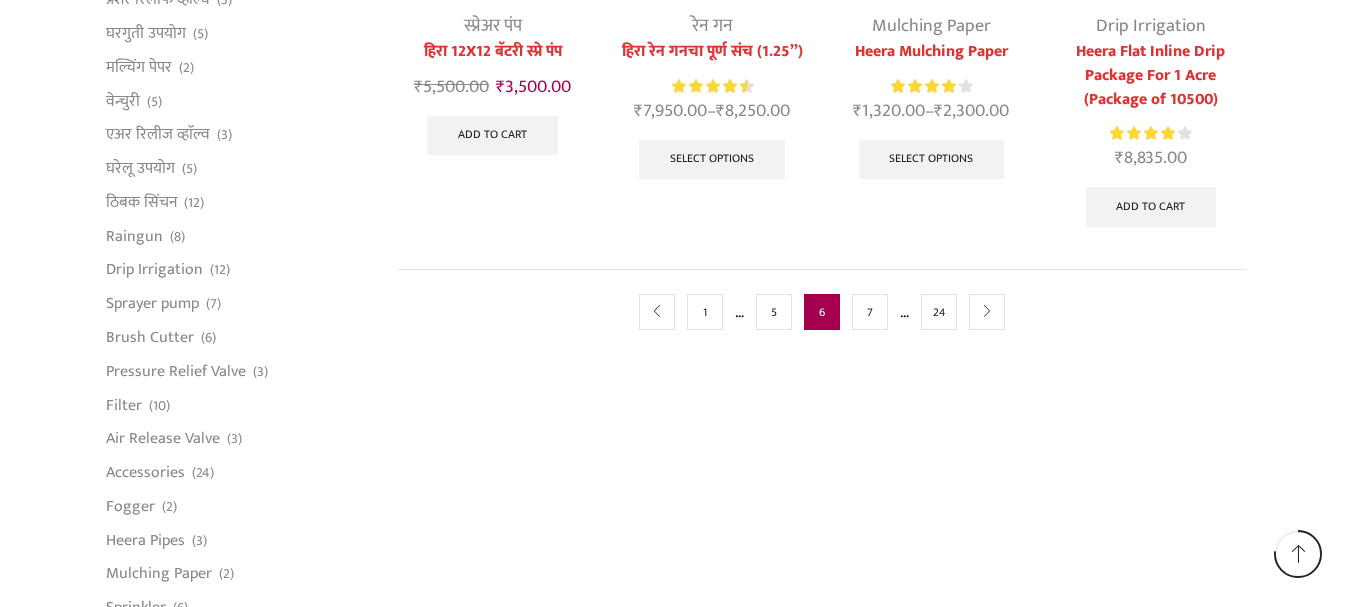 scroll, scrollTop: 1400, scrollLeft: 0, axis: vertical 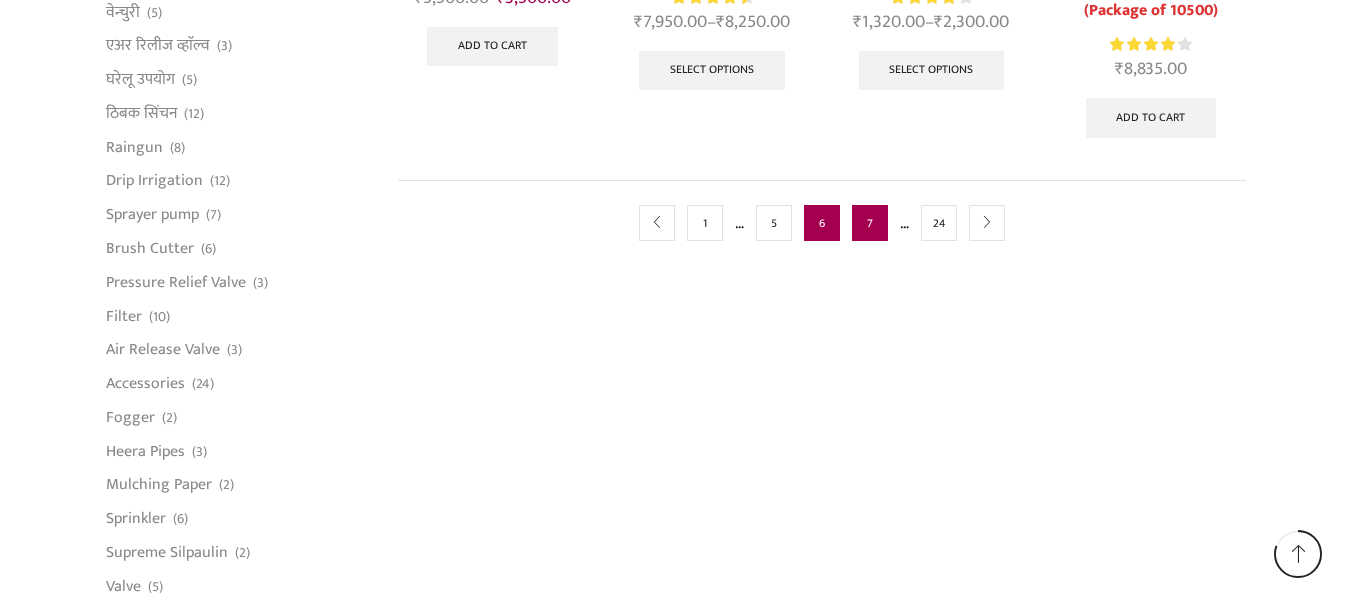 click on "7" at bounding box center [870, 223] 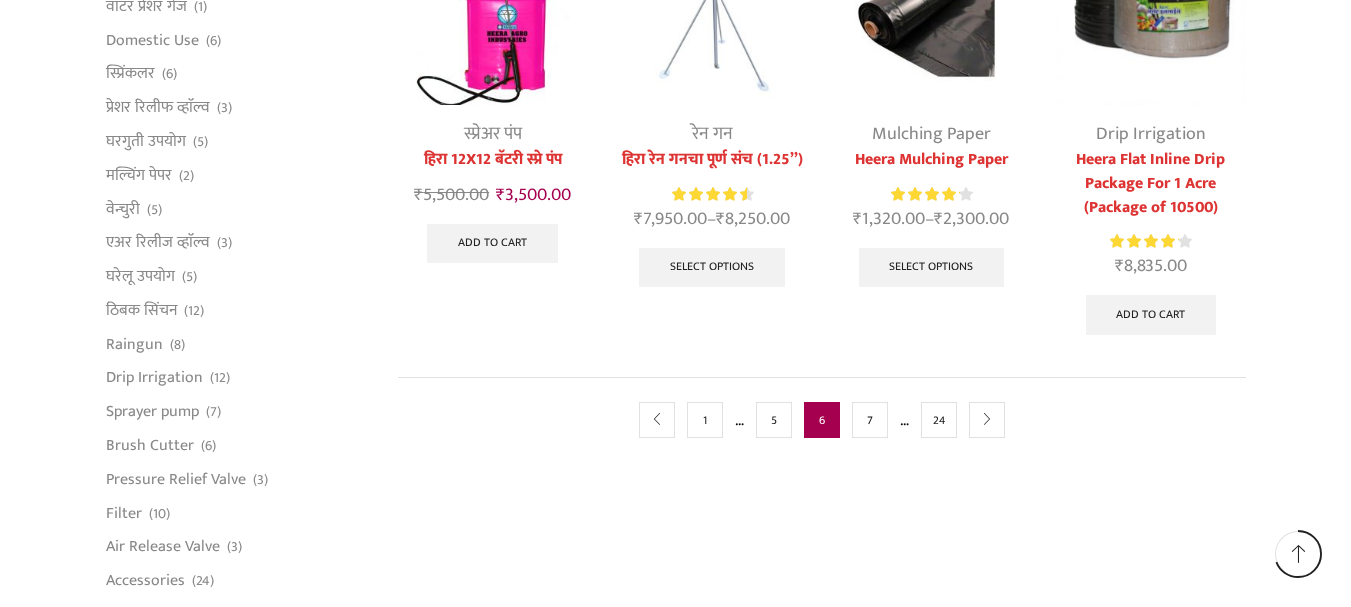 scroll, scrollTop: 1200, scrollLeft: 0, axis: vertical 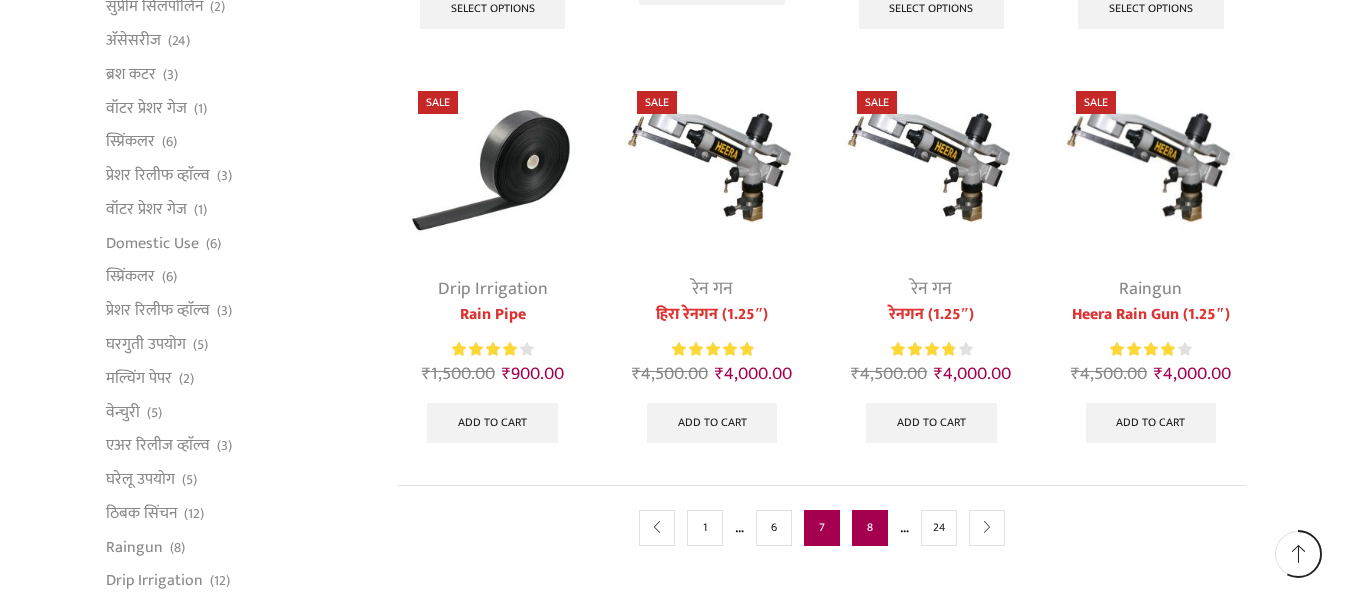 click on "8" at bounding box center (870, 528) 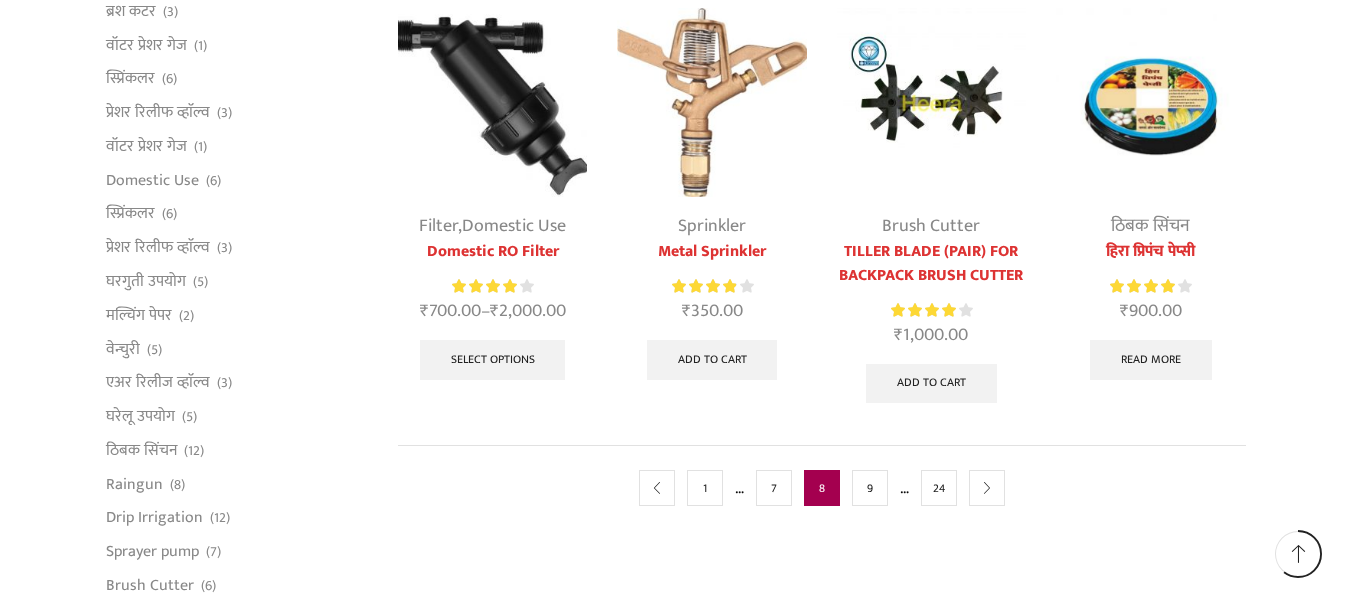 scroll, scrollTop: 1300, scrollLeft: 0, axis: vertical 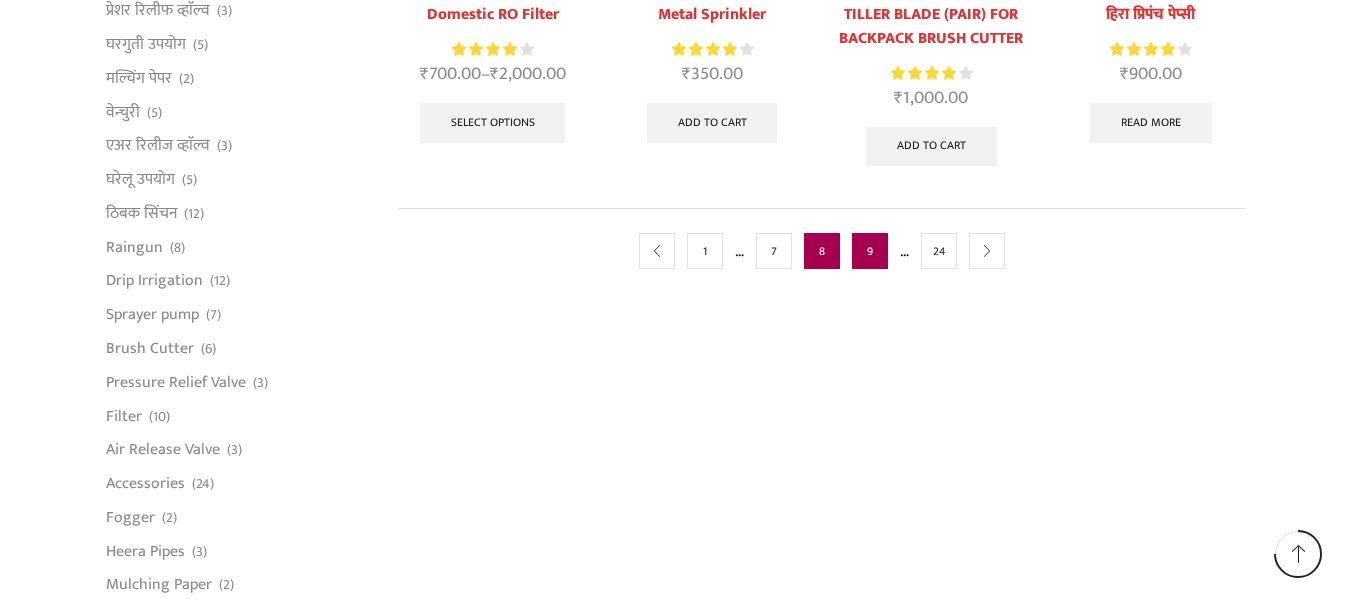 click on "9" at bounding box center [870, 251] 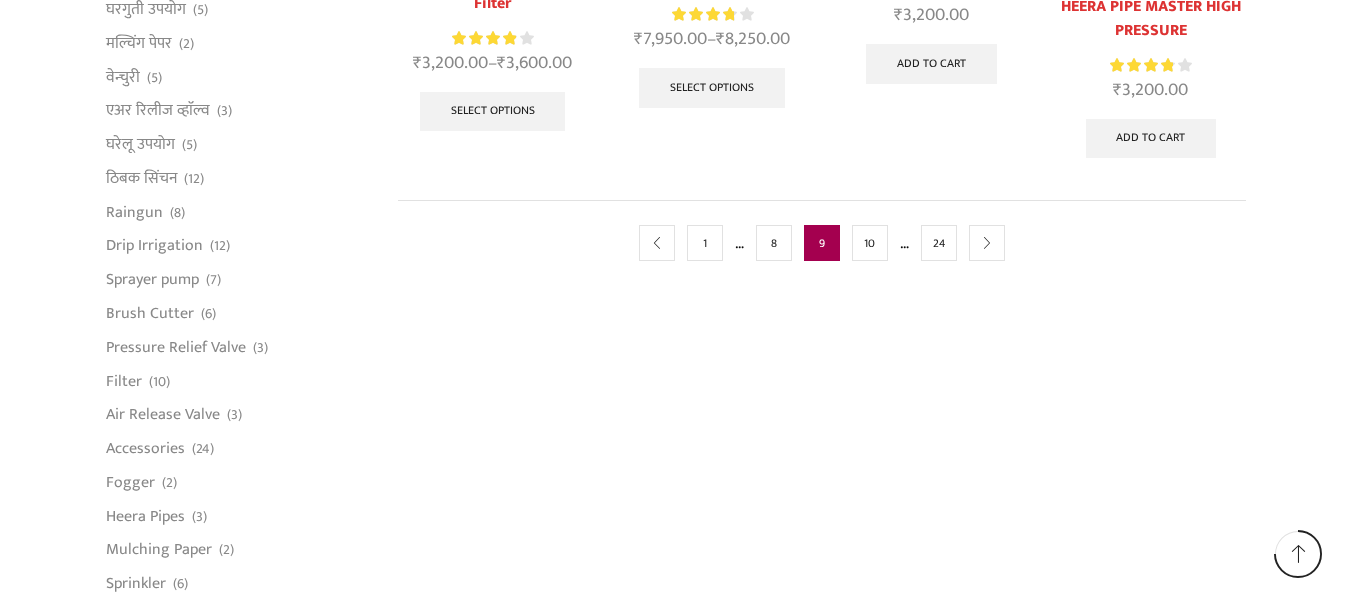 scroll, scrollTop: 1400, scrollLeft: 0, axis: vertical 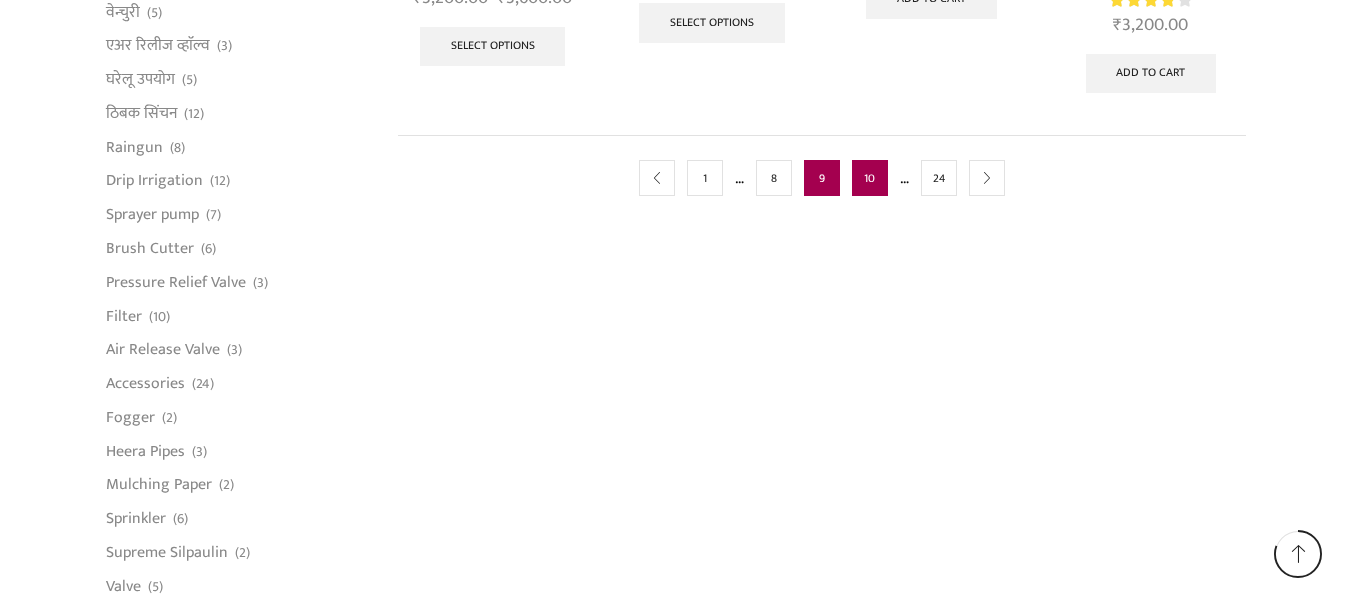 click on "10" at bounding box center (870, 178) 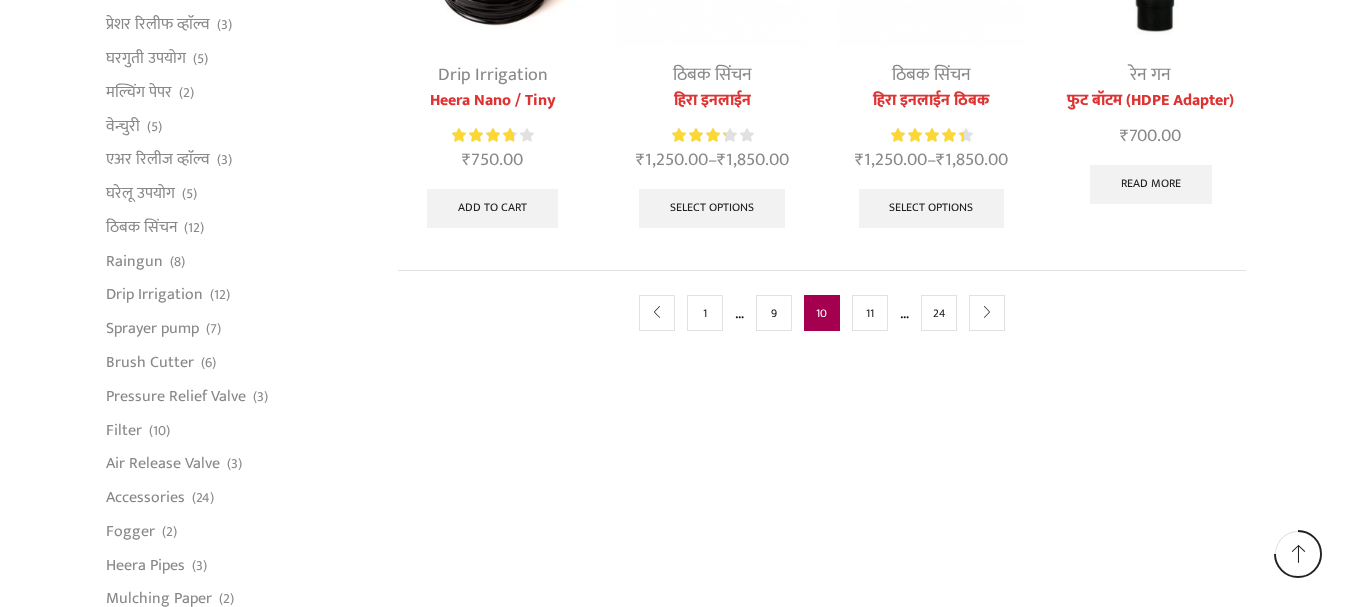 scroll, scrollTop: 1300, scrollLeft: 0, axis: vertical 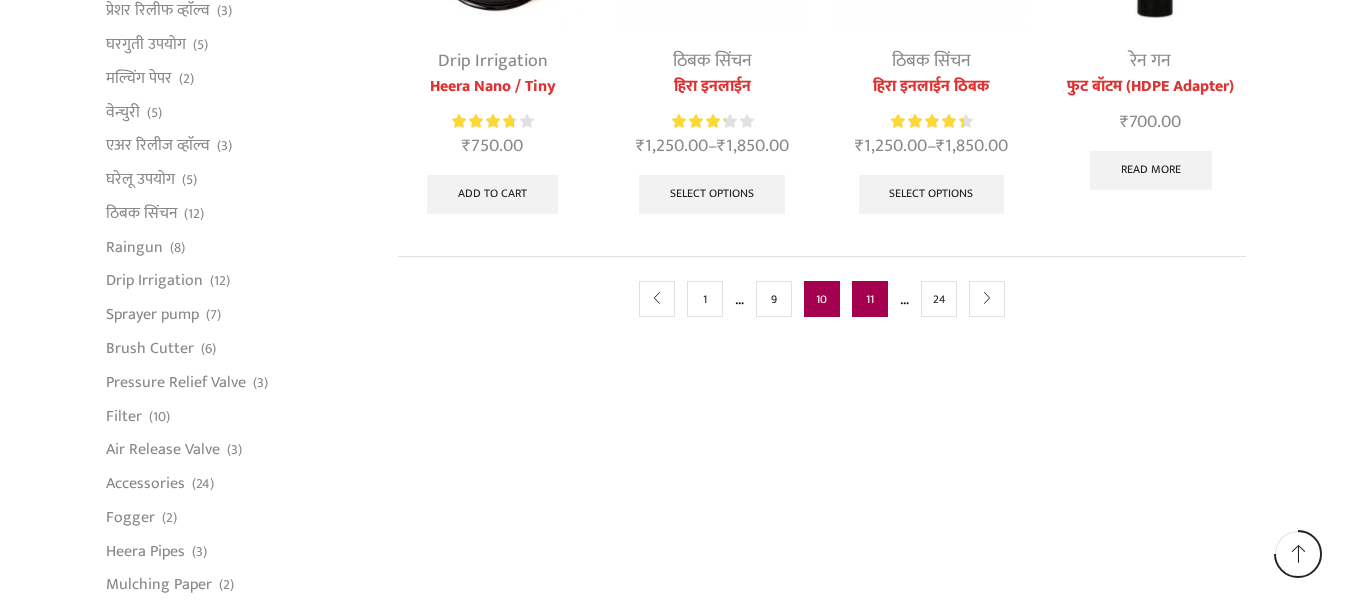 click on "11" at bounding box center [870, 299] 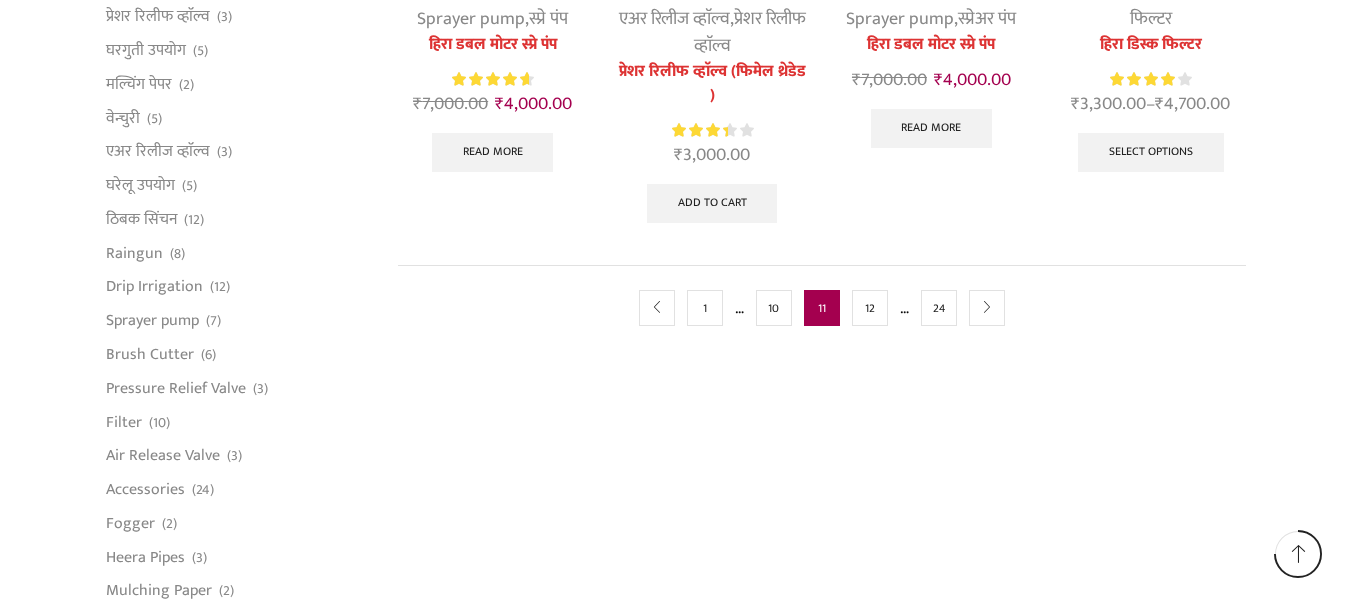scroll, scrollTop: 1300, scrollLeft: 0, axis: vertical 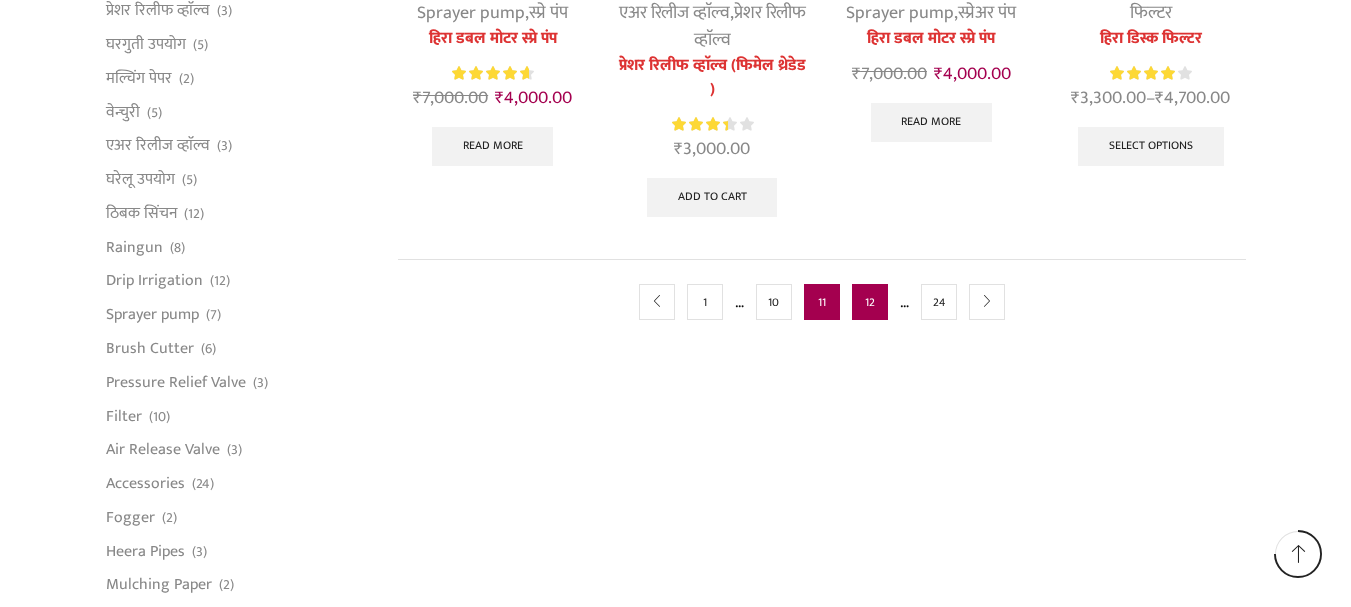 click on "12" at bounding box center [870, 302] 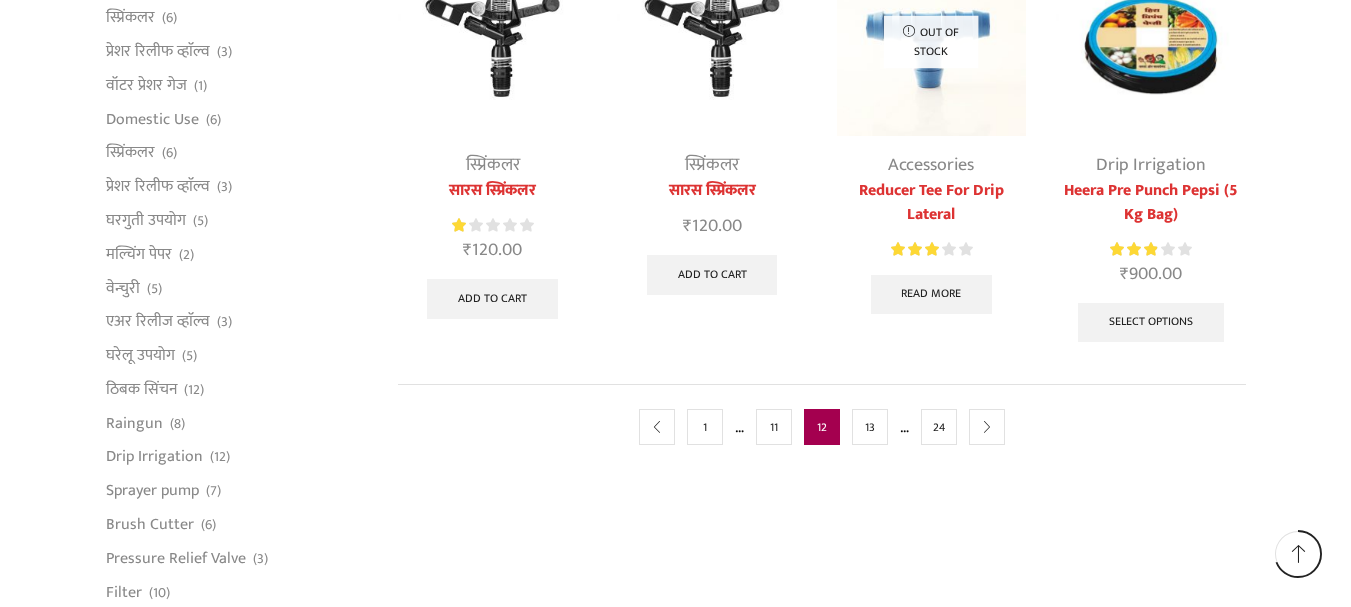 scroll, scrollTop: 1200, scrollLeft: 0, axis: vertical 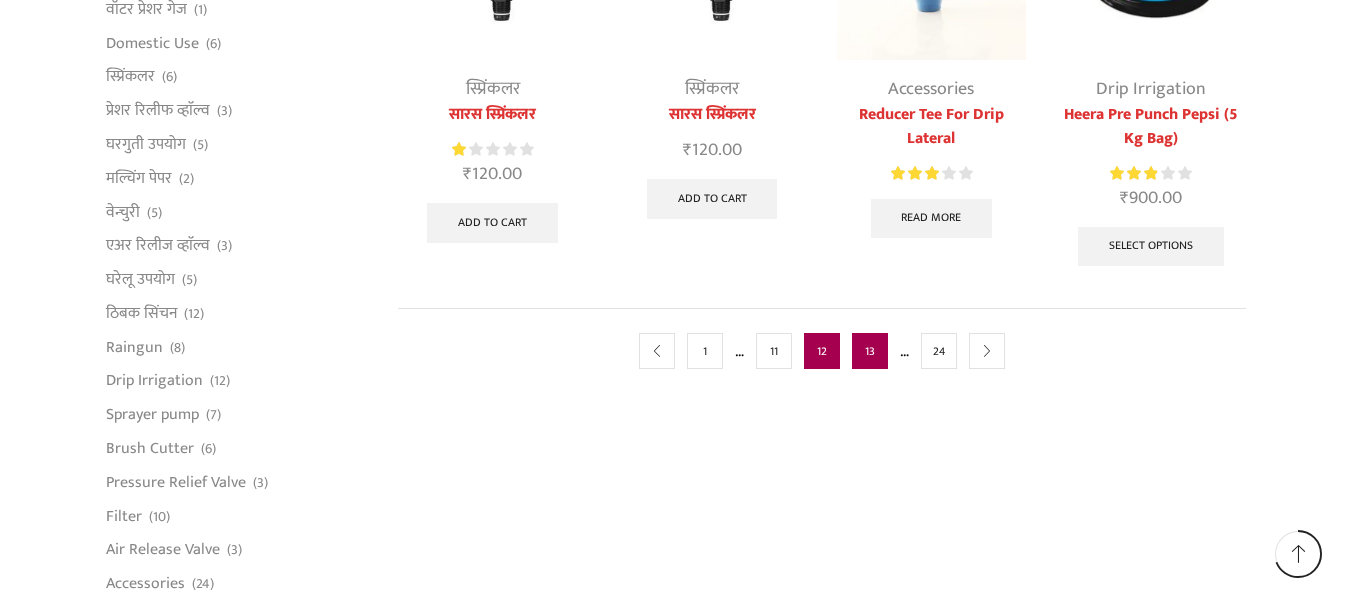 click on "13" at bounding box center (870, 351) 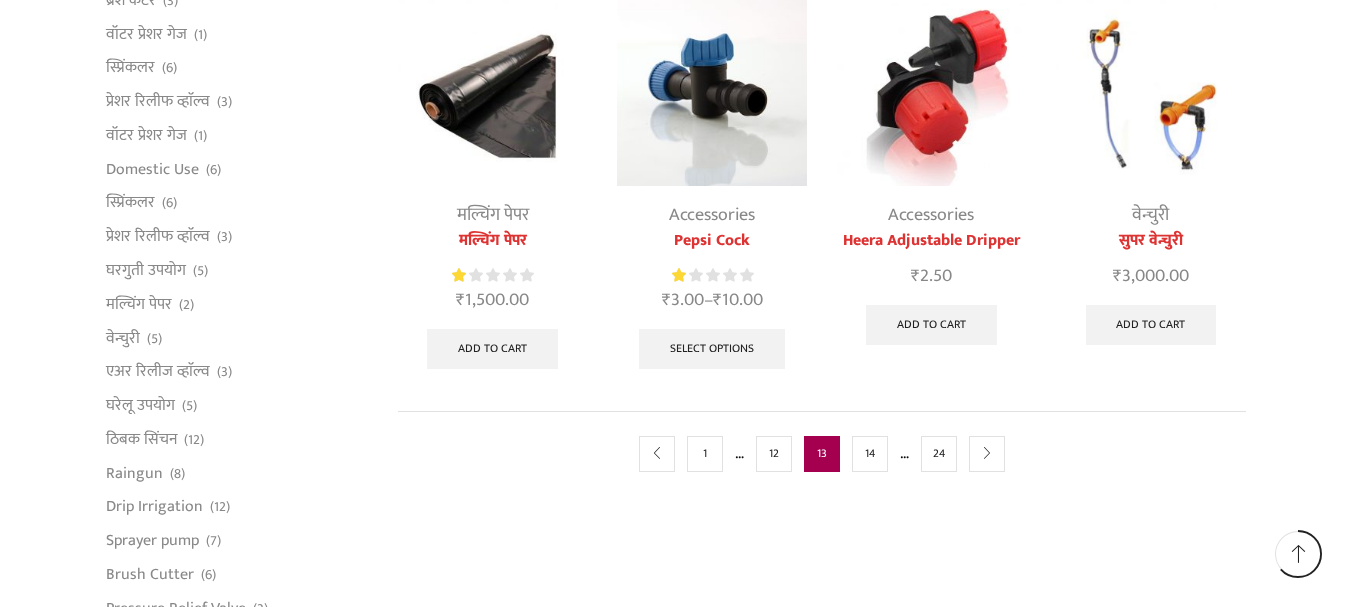 scroll, scrollTop: 1100, scrollLeft: 0, axis: vertical 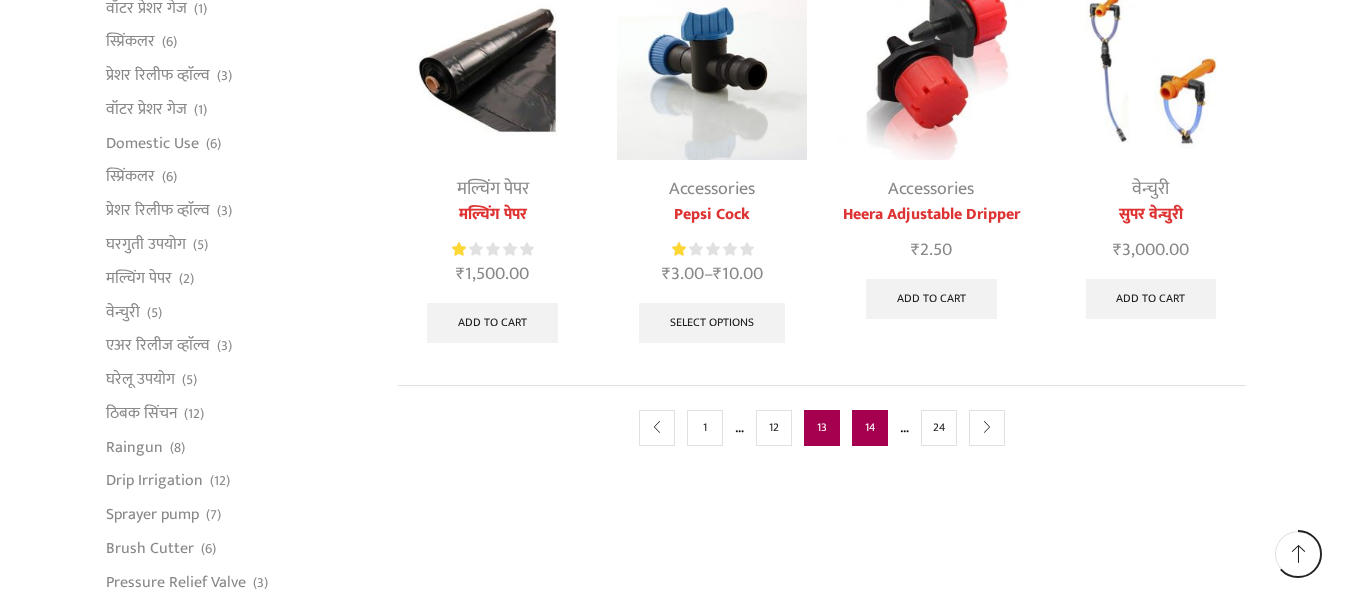 click on "14" at bounding box center (870, 428) 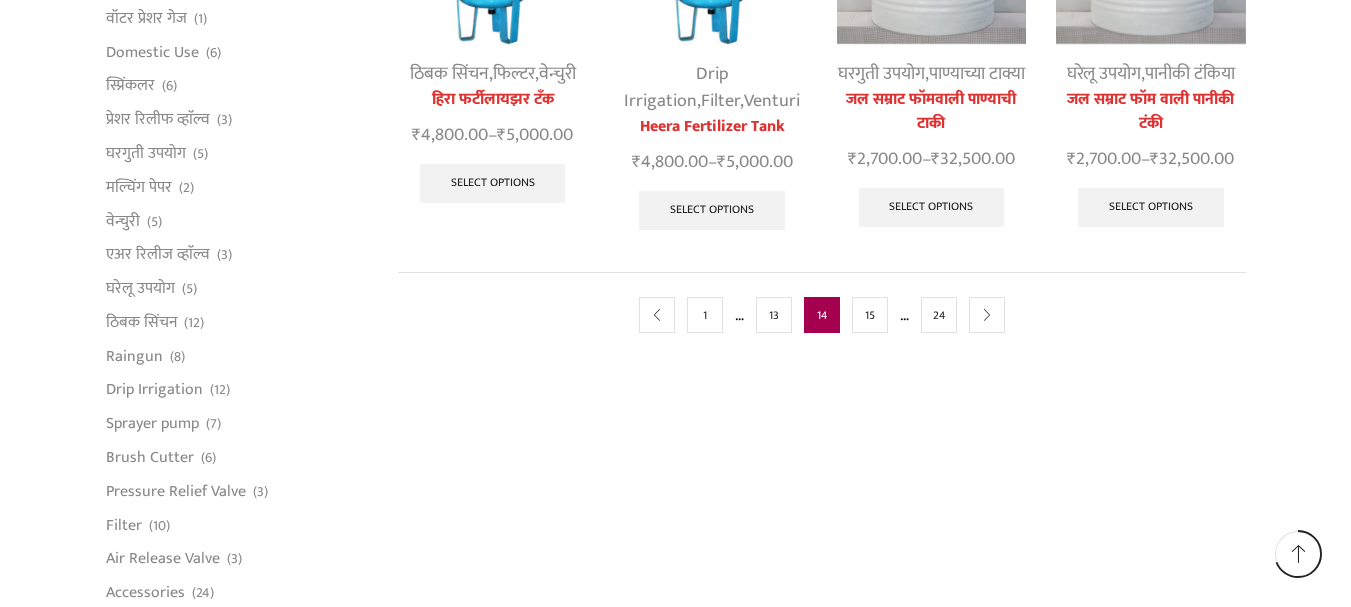 scroll, scrollTop: 1200, scrollLeft: 0, axis: vertical 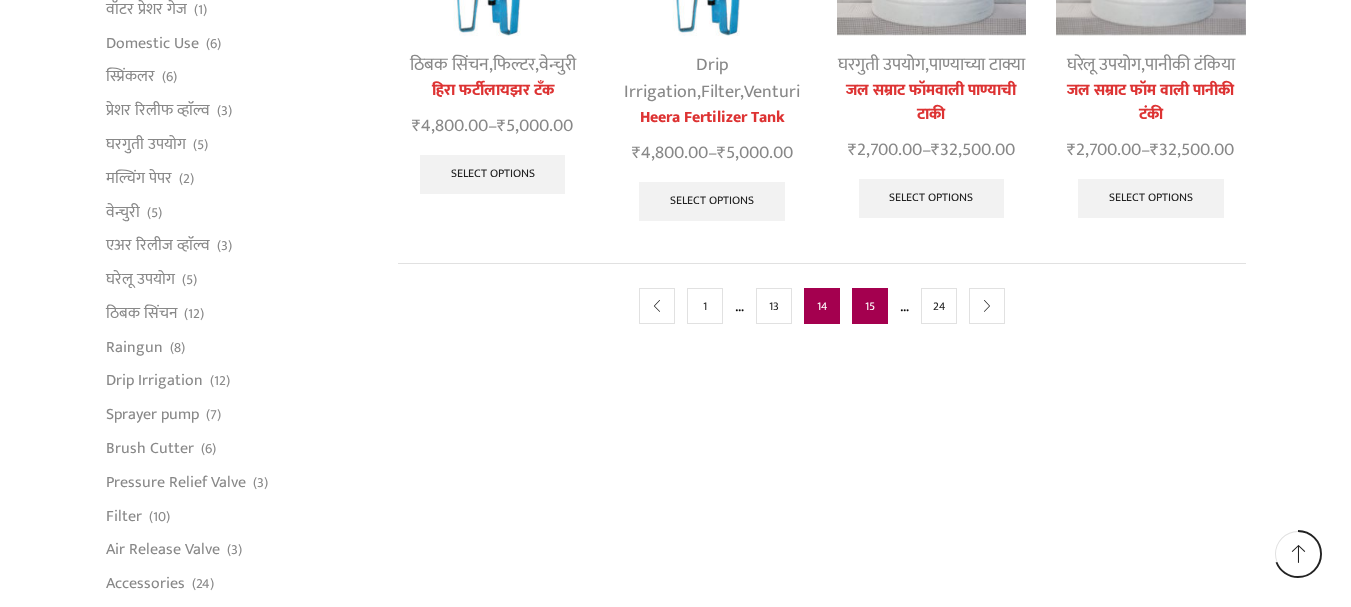 click on "15" at bounding box center (870, 306) 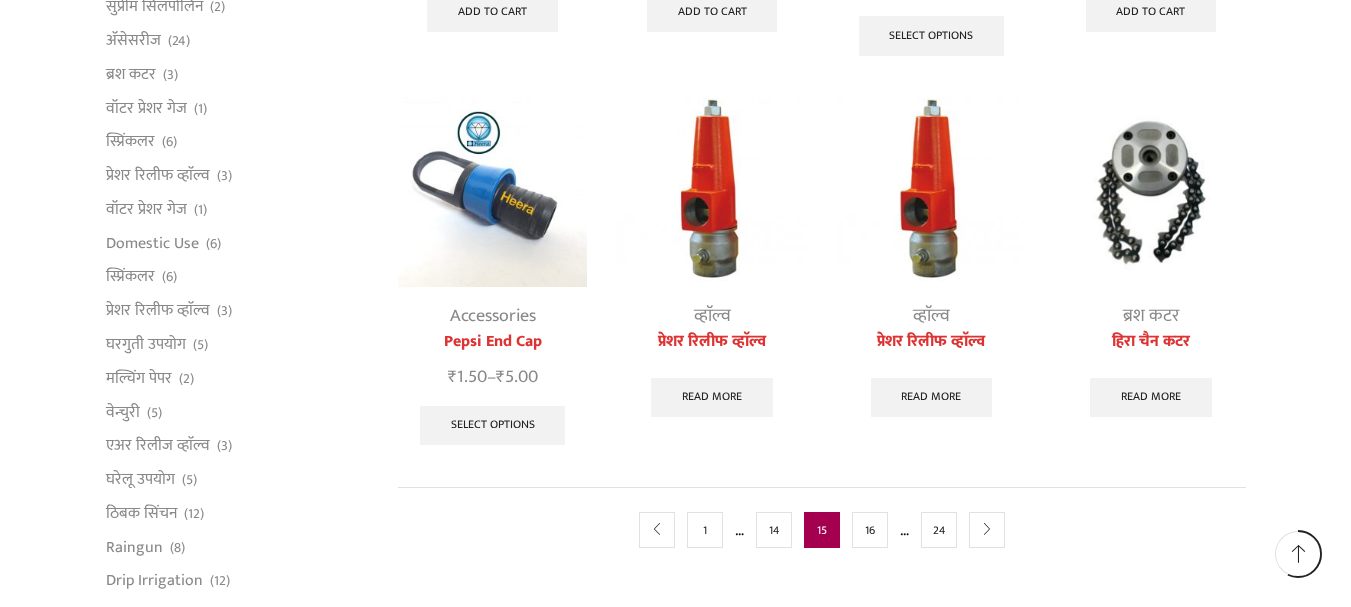 scroll, scrollTop: 400, scrollLeft: 0, axis: vertical 